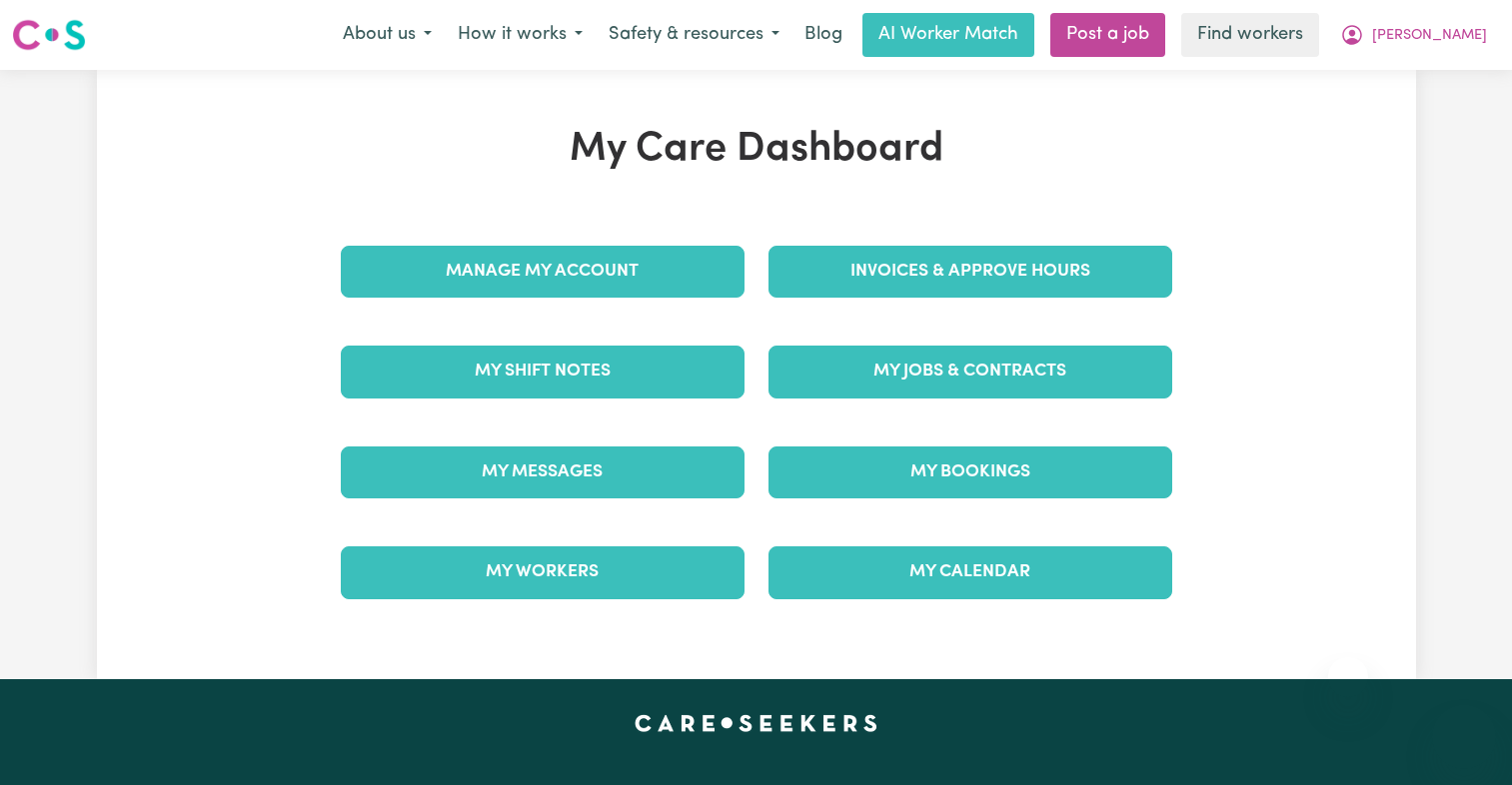 scroll, scrollTop: 0, scrollLeft: 0, axis: both 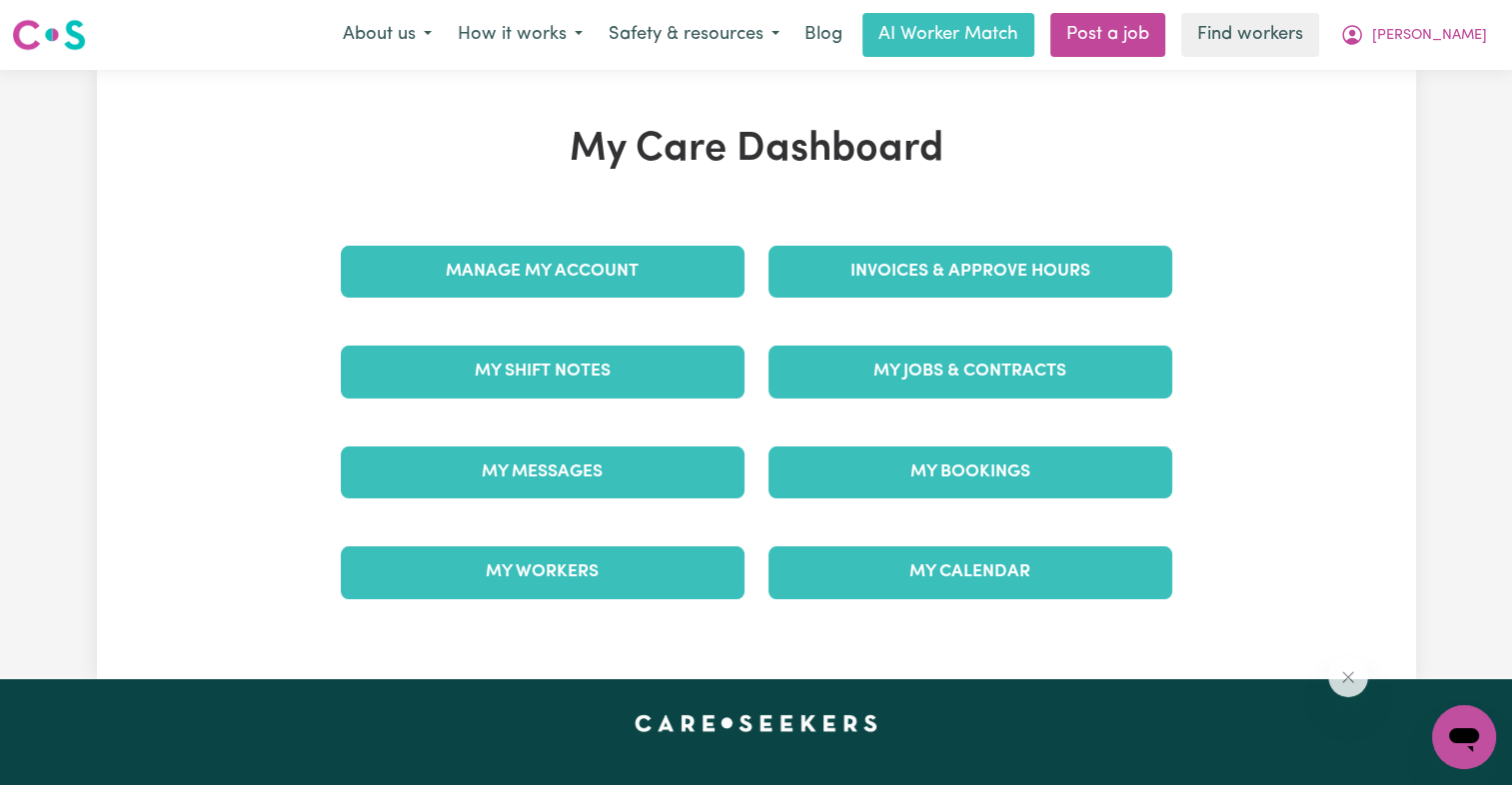 click on "Invoices & Approve Hours" at bounding box center (970, 272) 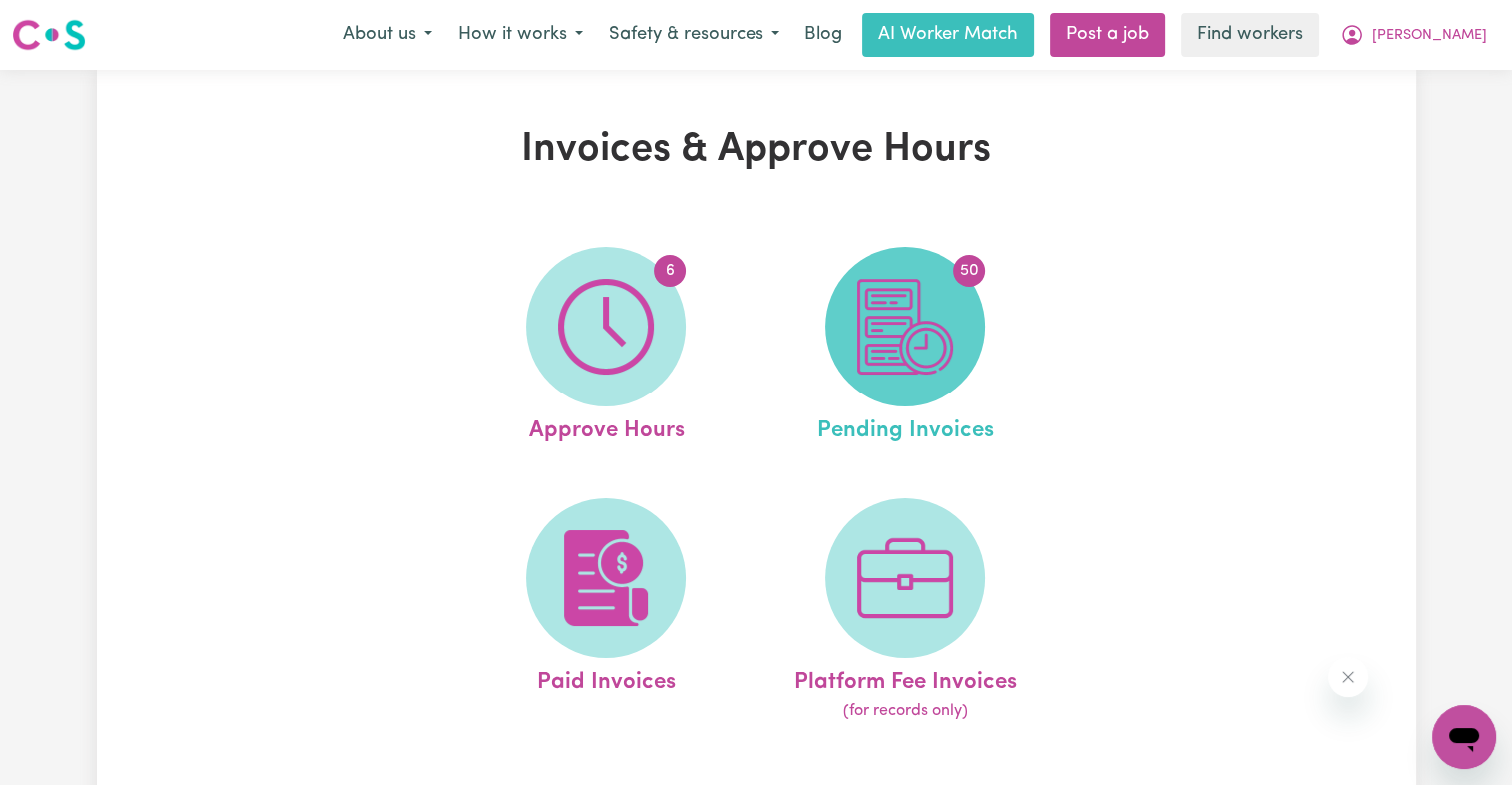 click on "50" at bounding box center (905, 327) 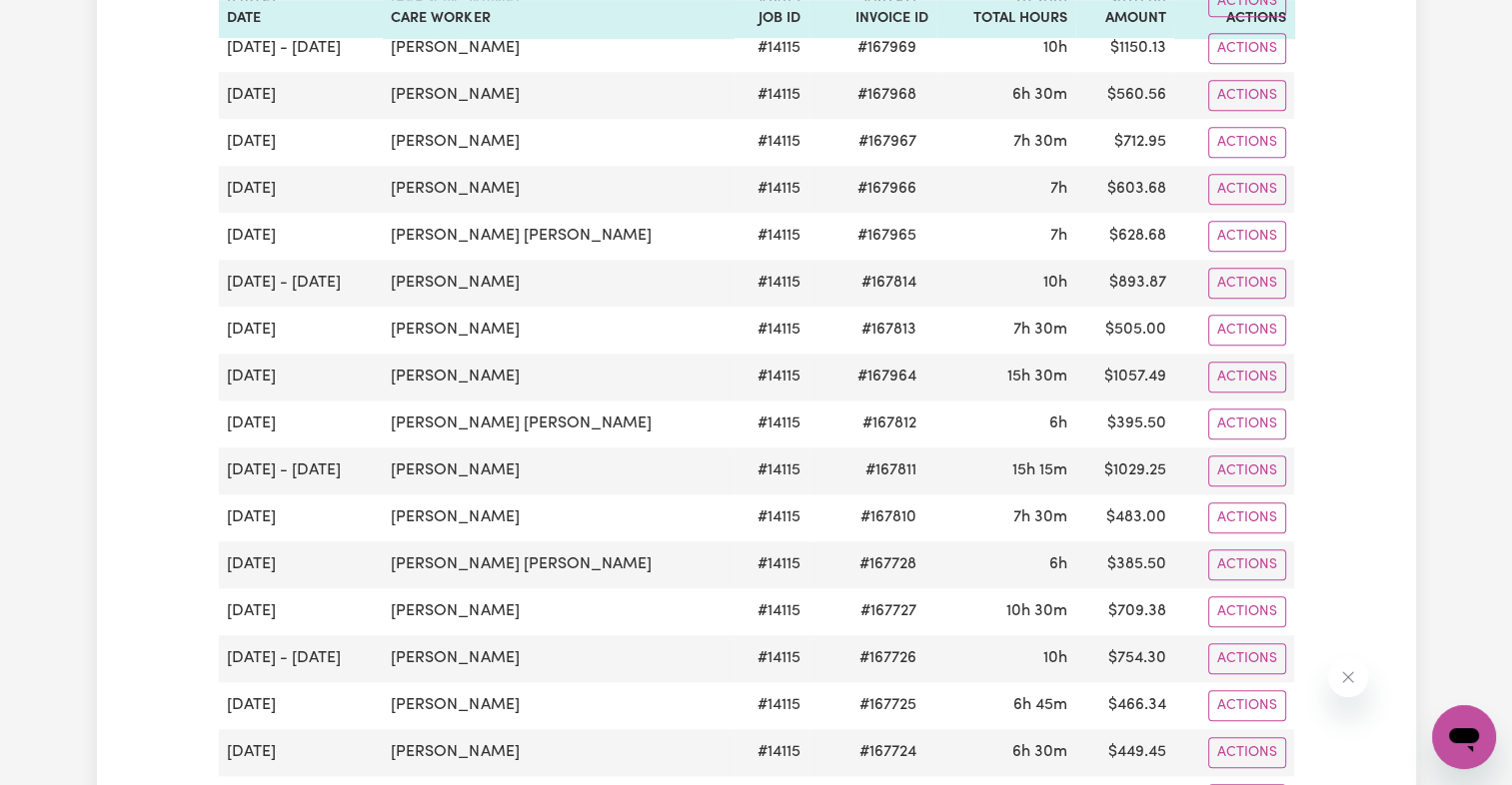 scroll, scrollTop: 1698, scrollLeft: 0, axis: vertical 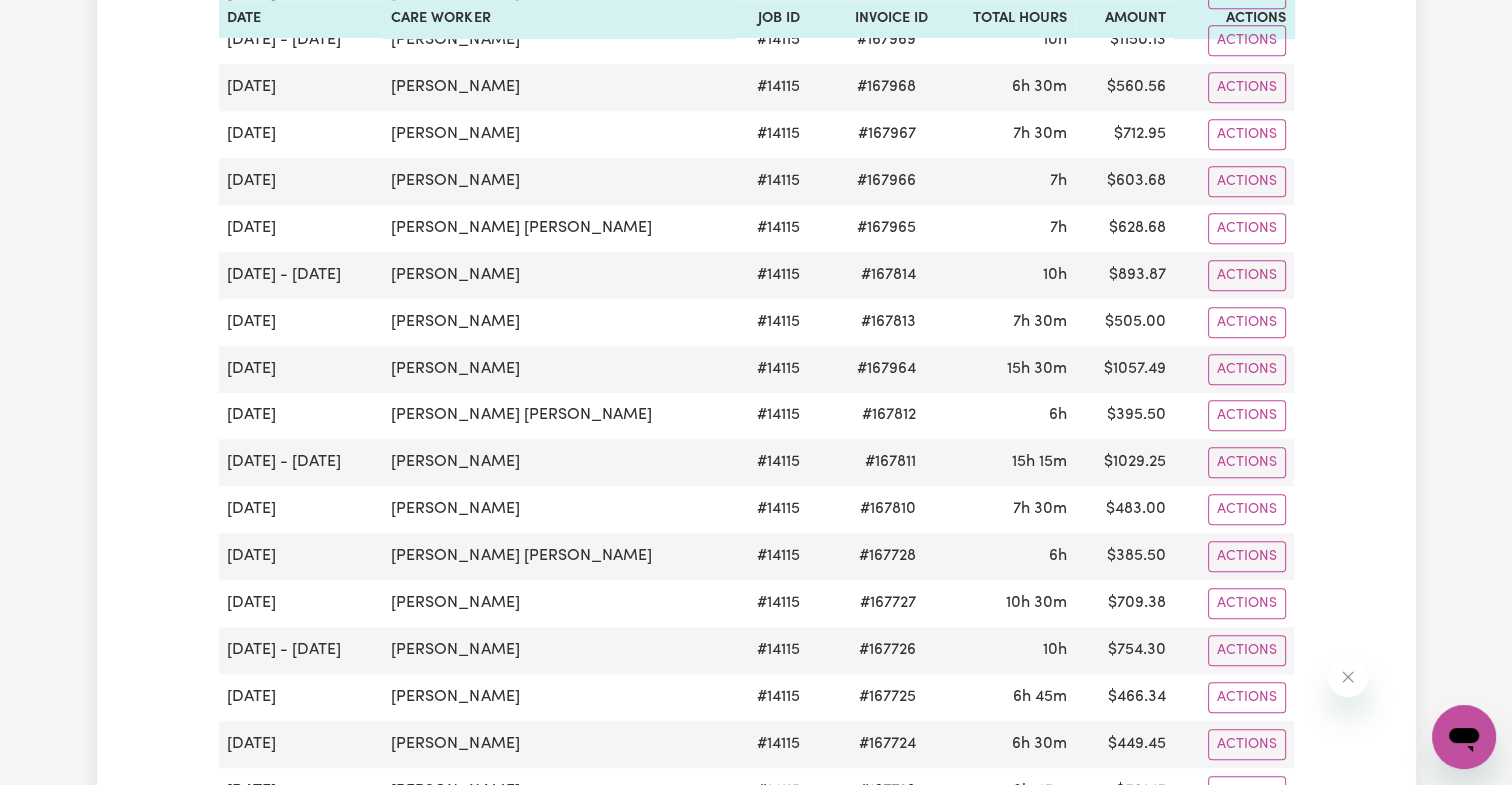click on "Pending Invoices Group by: Date Care Worker Status Search Export [DATE] Date Care Worker Job ID Invoice ID Total Hours Amount Actions [DATE] Dollaya Roschum # 14115 # 168347 8h  $ 980.64 Actions [DATE] [PERSON_NAME] # 14115 # 168346 6h 30m $ 560.56 Actions [DATE] Dollaya Roschum # 14115 # 168345 8h  $ 760.48 Actions [DATE] [PERSON_NAME] # 14115 # 168344 6h 30m $ 617.89 Actions [DATE] - [DATE] [PERSON_NAME] # 14115 # 168343 10h  $ 893.87 Actions [DATE] [PERSON_NAME] # 14115 # 168342 7h 45m $ 533.90 Actions [DATE] - [DATE] [PERSON_NAME] # 14115 # 168341 10h  $ 690.00 Actions [DATE] Dollaya Roschum # 14115 # 168340 5h 30m $ 381.89 Actions [DATE] [PERSON_NAME] [PERSON_NAME] # 14115 # 168339 6h  $ 394.50 Actions [DATE] [PERSON_NAME] # 14115 # 168338 10h 30m $ 709.38 Actions [DATE] [PERSON_NAME] # 14115 # 168337 10h  $ 675.60 Actions [DATE] - [DATE] [PERSON_NAME] # 14115 # 168336 10h  $ 690.00 Actions [DATE] [PERSON_NAME] # 14115 # 168335 6h 45m $ 435.56 Actions [DATE] [PERSON_NAME] # 14115 # 168334 1h 30m $ #" at bounding box center [756, -85] 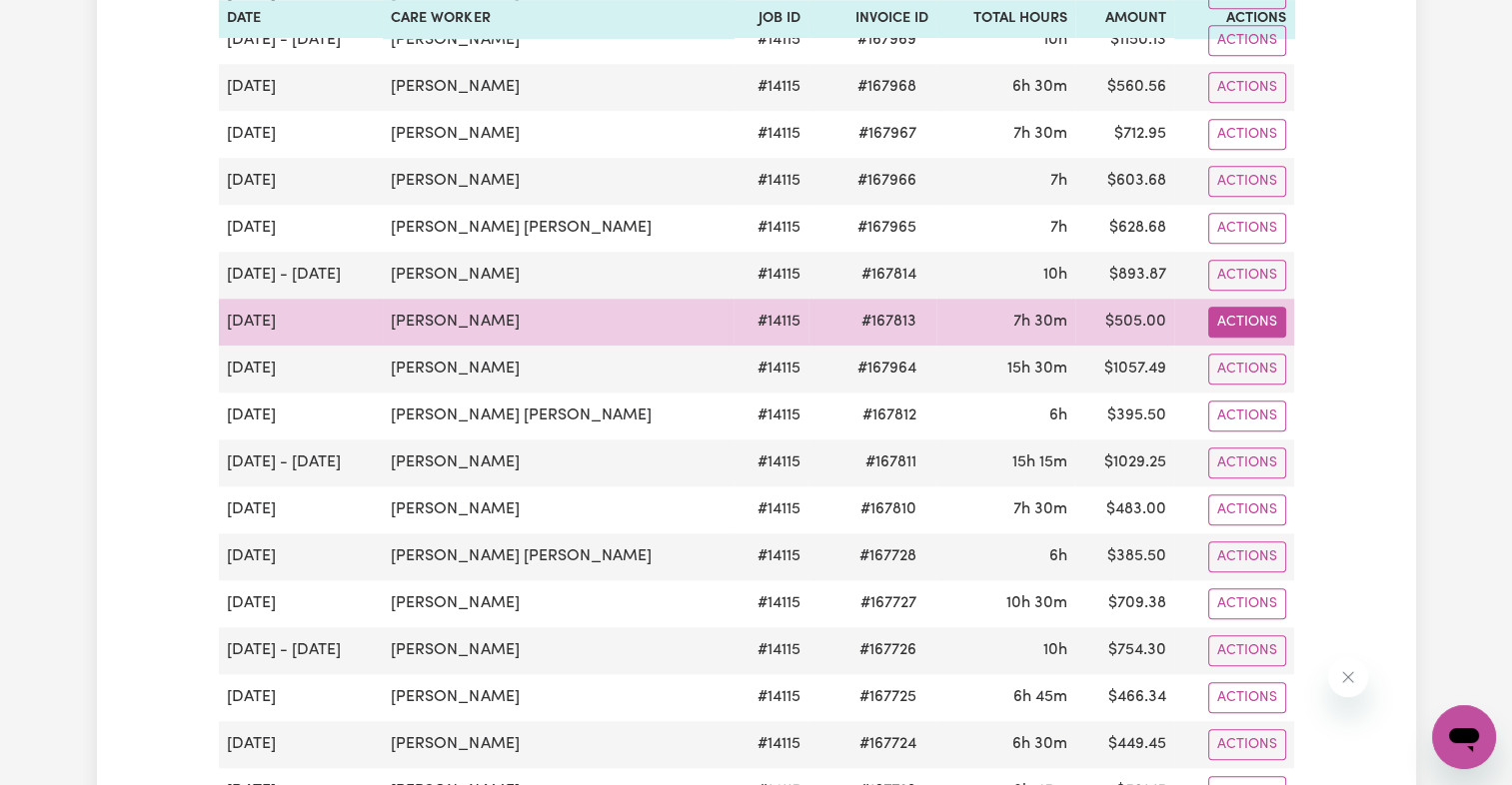 click on "Actions" at bounding box center (1247, -1274) 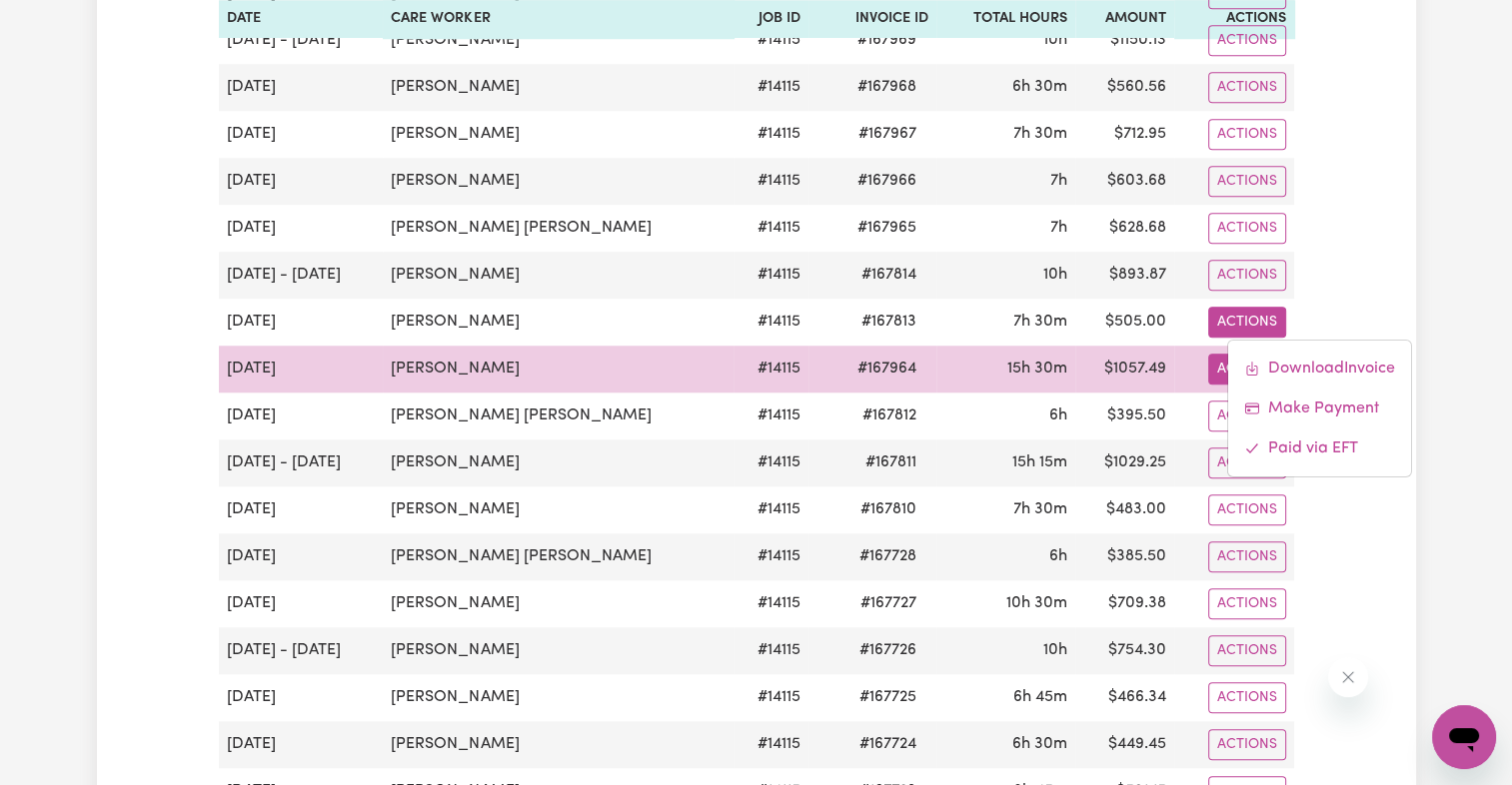 drag, startPoint x: 1235, startPoint y: 324, endPoint x: 1238, endPoint y: 342, distance: 18.248288 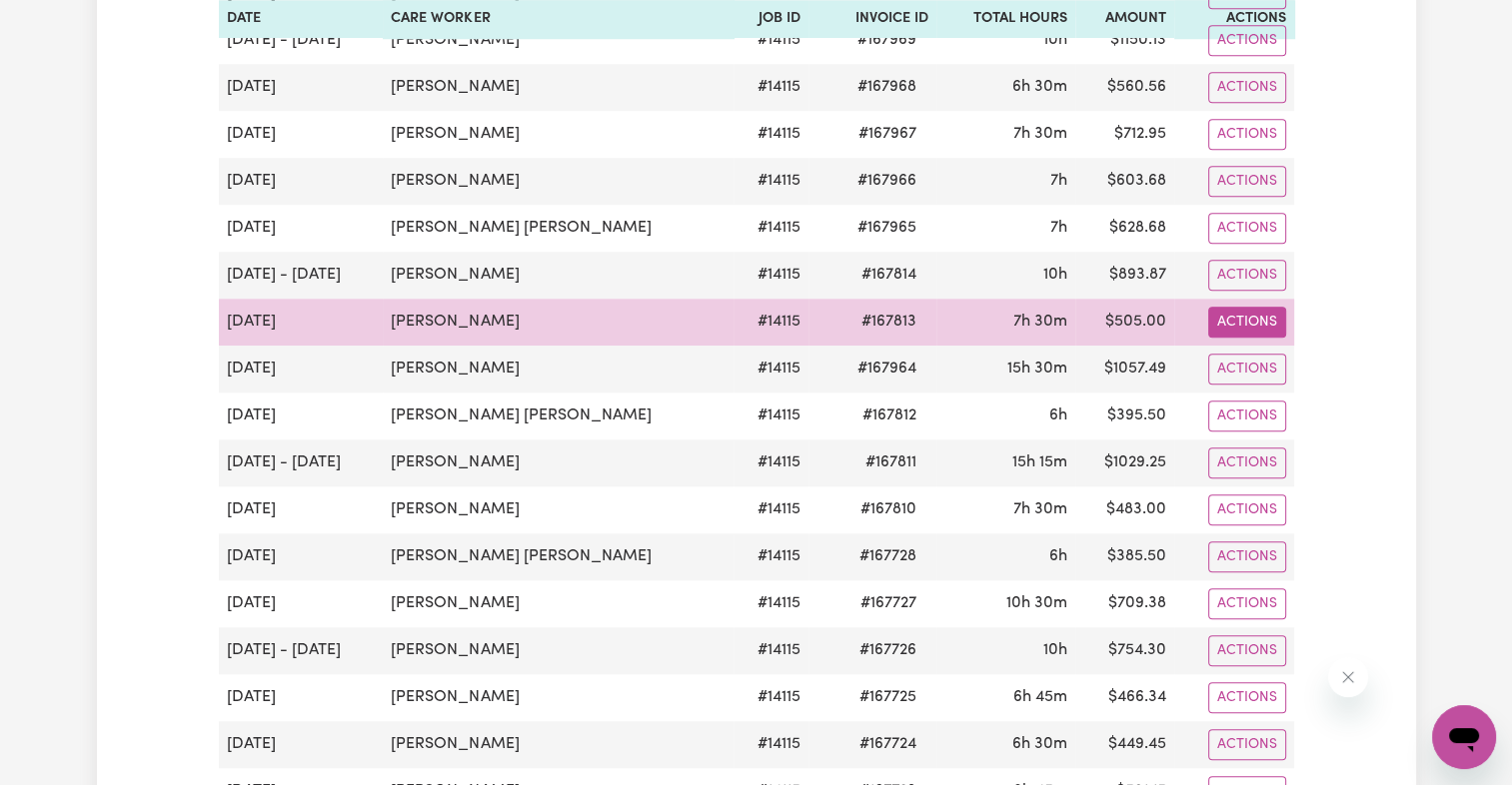 click on "Actions" at bounding box center (1247, -1274) 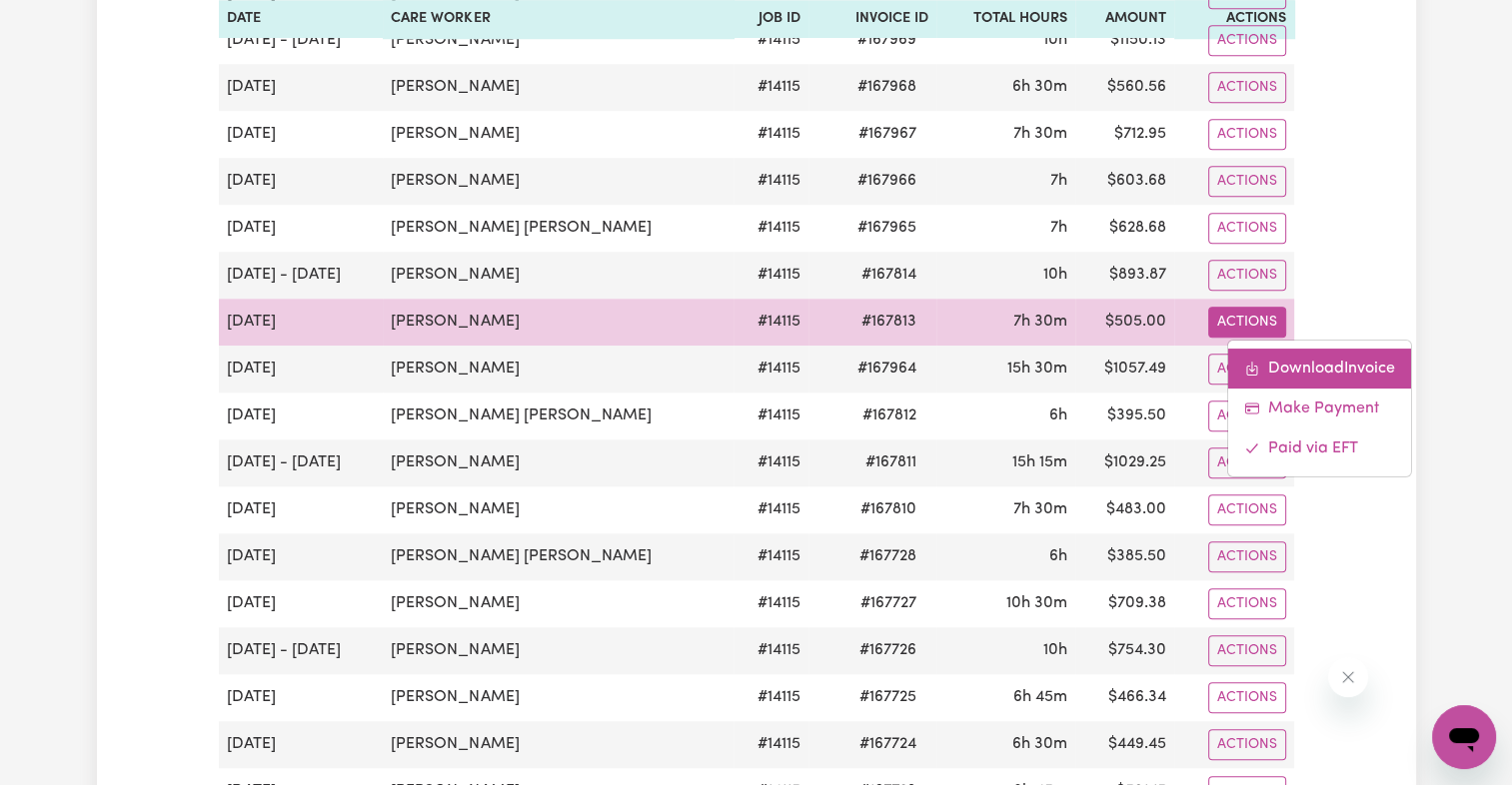 click on "Download  Invoice" at bounding box center [1319, 368] 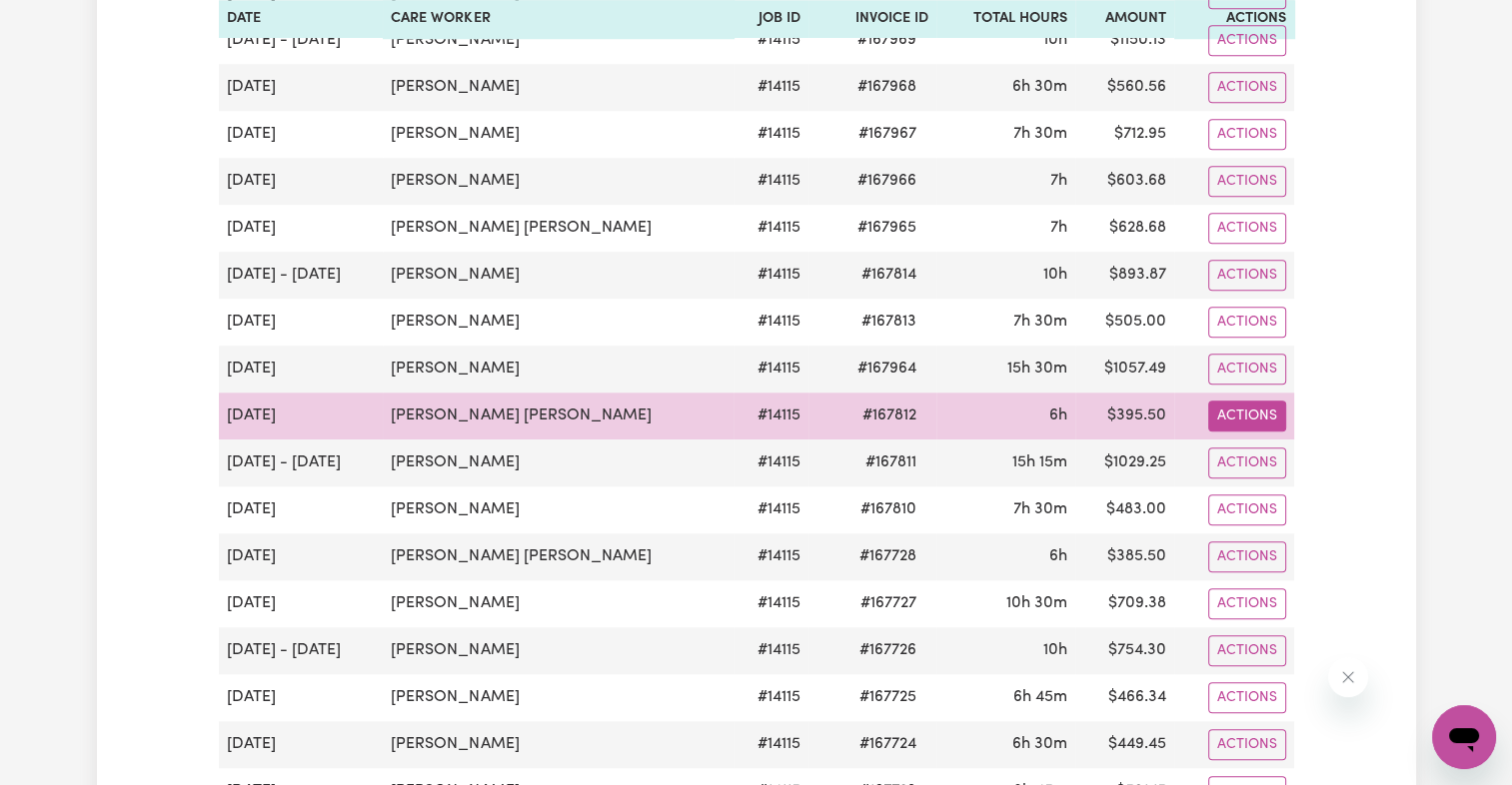 click on "Actions" at bounding box center (1247, -1274) 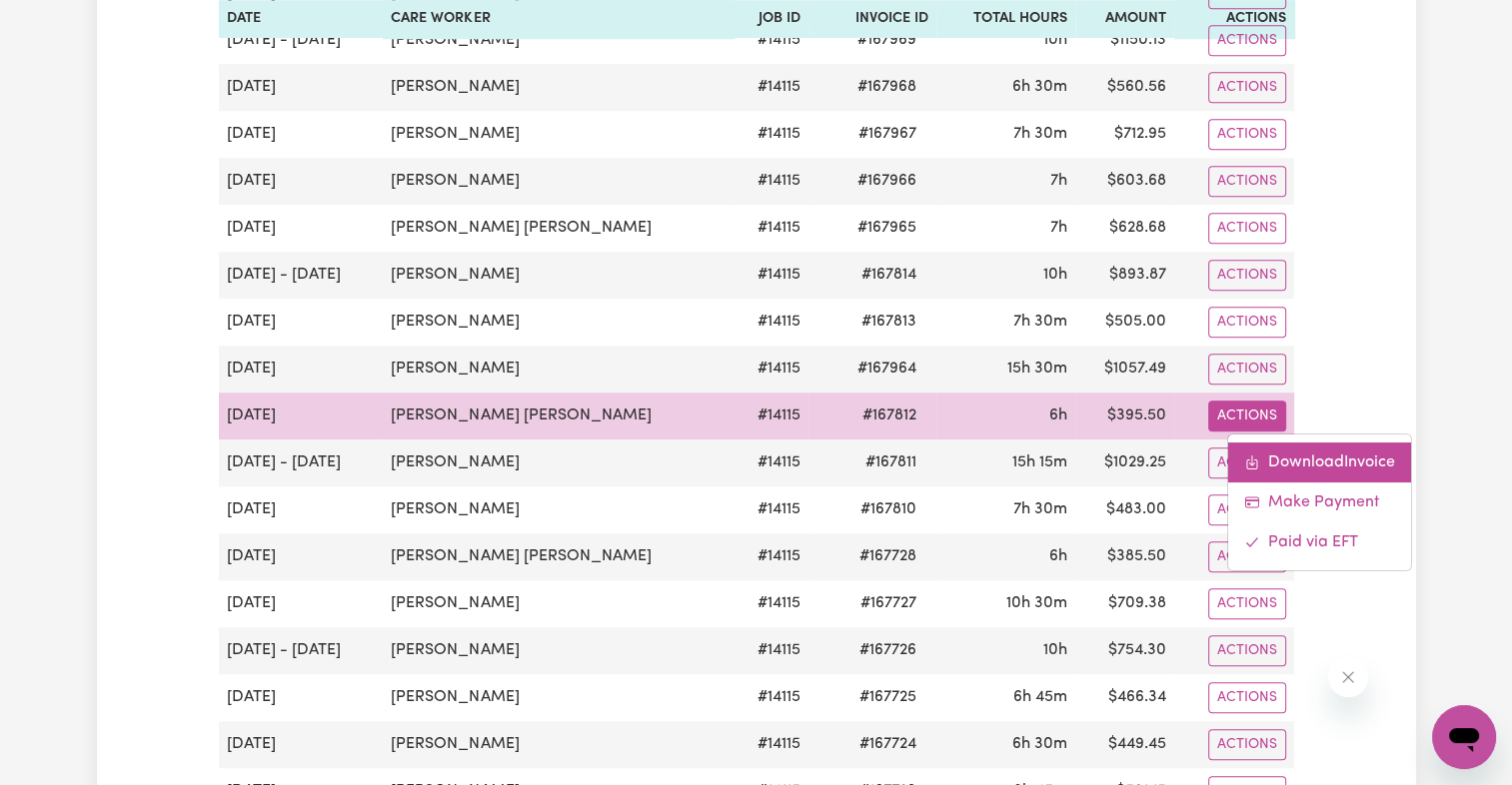 click 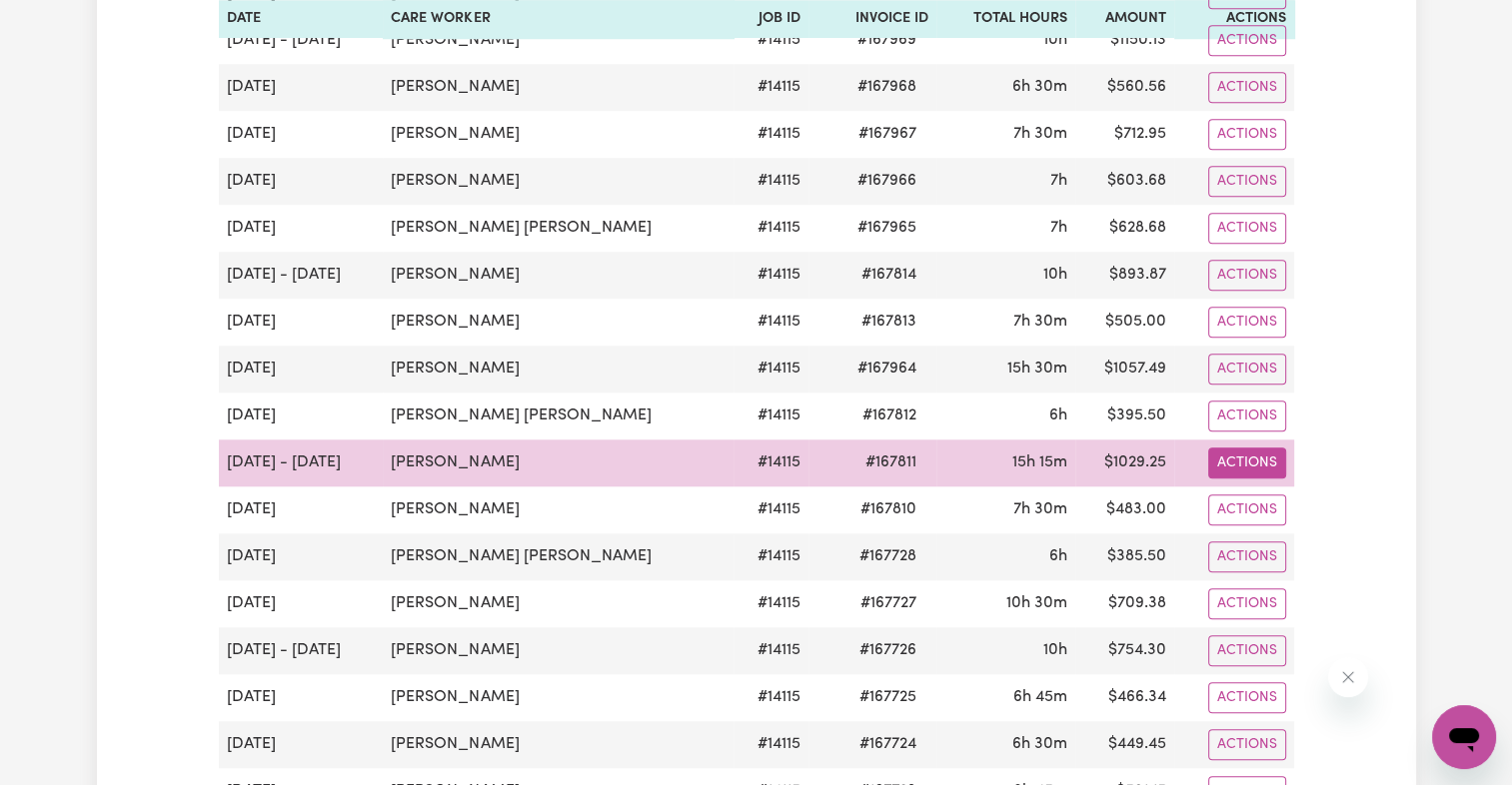 click on "Actions" at bounding box center [1247, -1274] 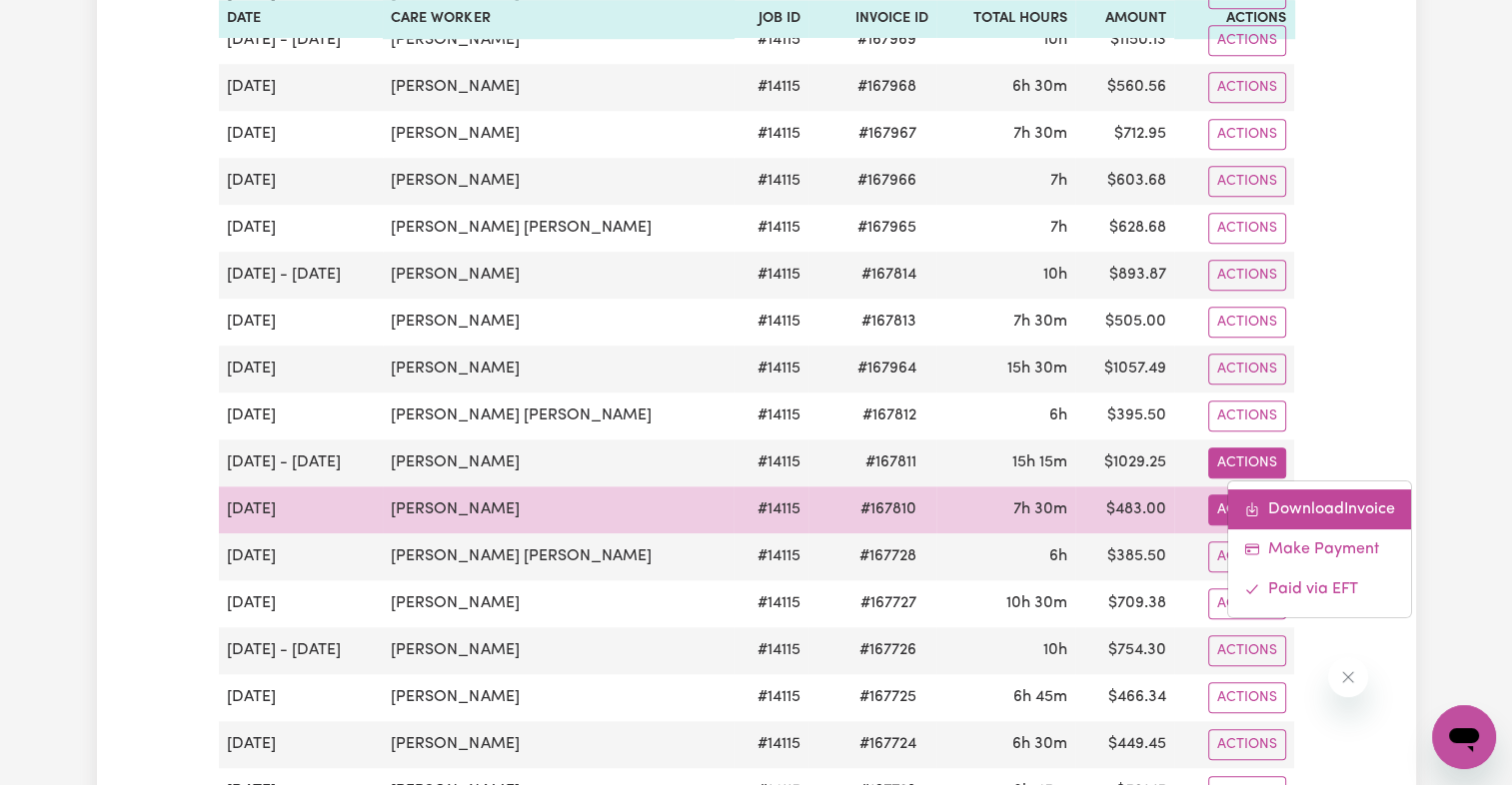 click on "Download  Invoice" at bounding box center [1319, 508] 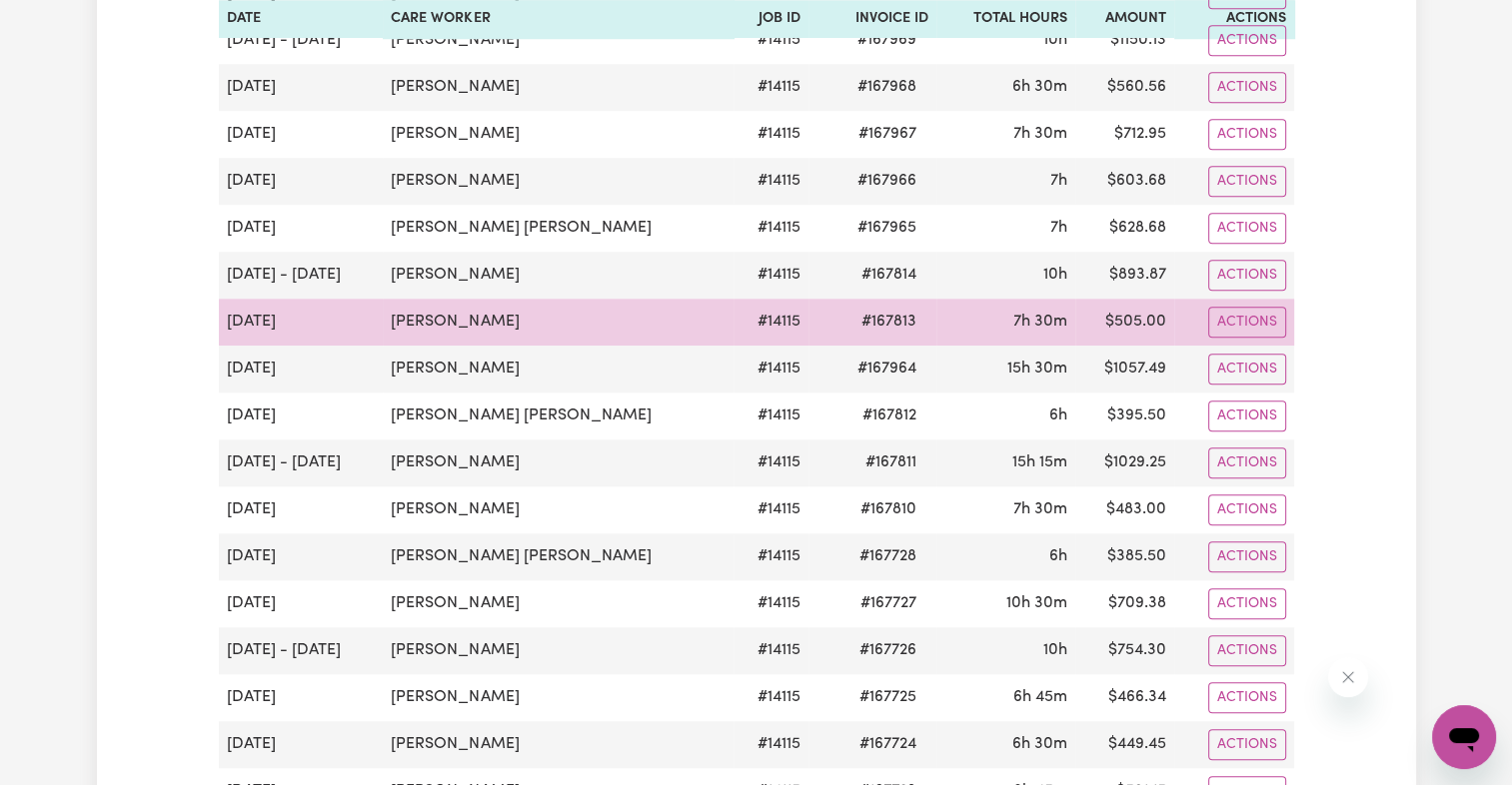 drag, startPoint x: 508, startPoint y: 306, endPoint x: 376, endPoint y: 312, distance: 132.13629 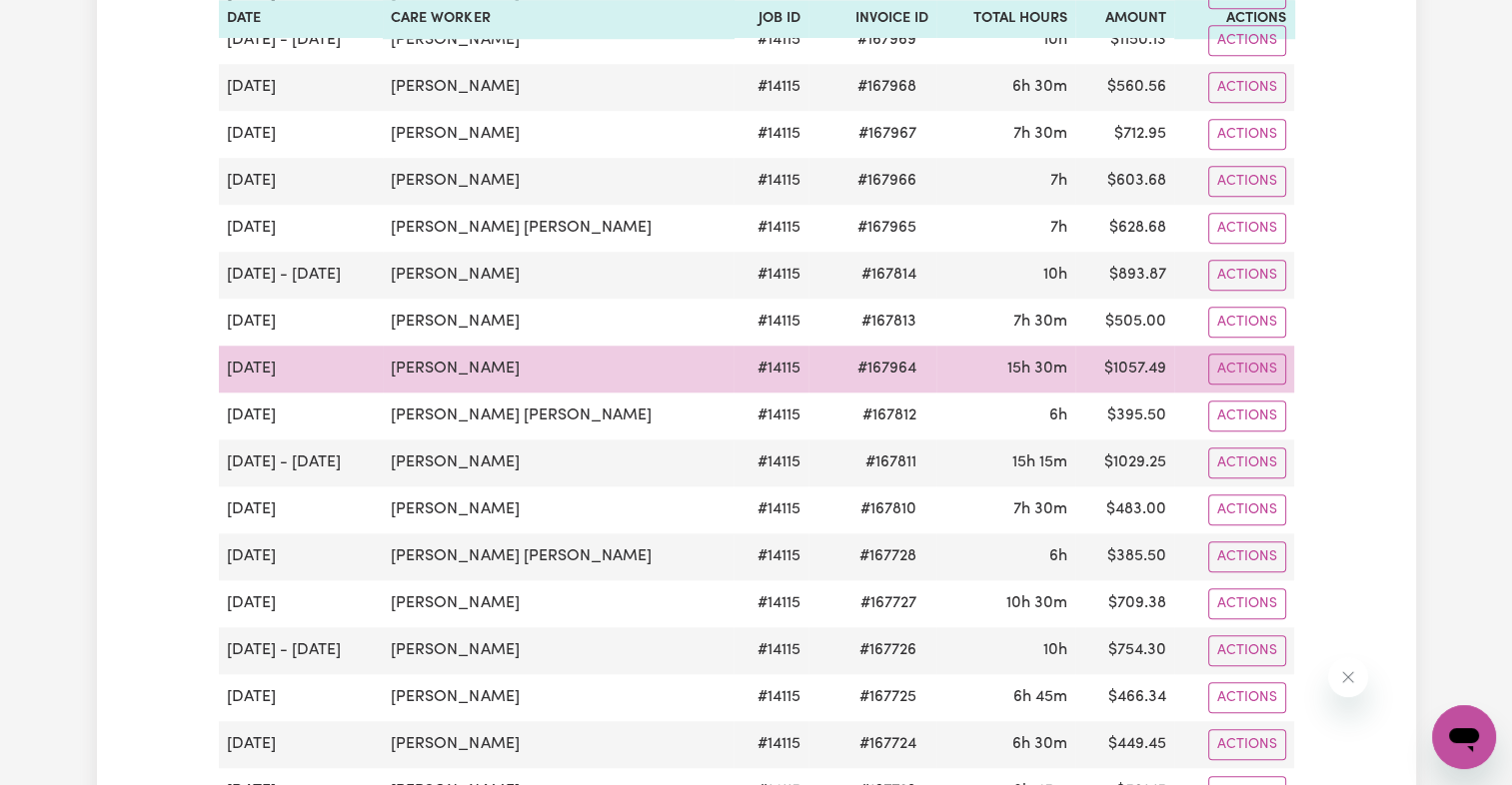 copy on "[PERSON_NAME]" 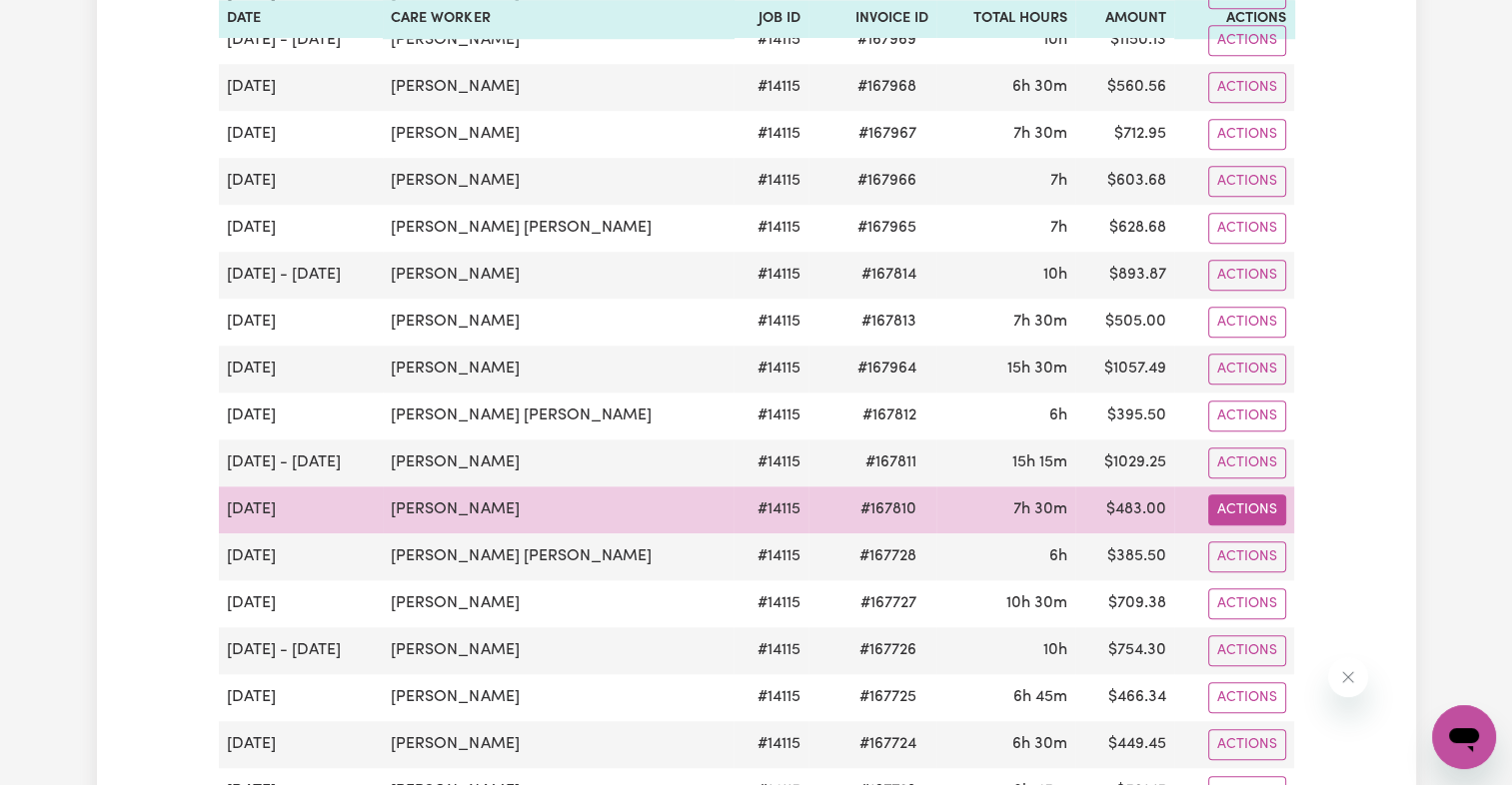 click on "Actions" at bounding box center [1247, -1274] 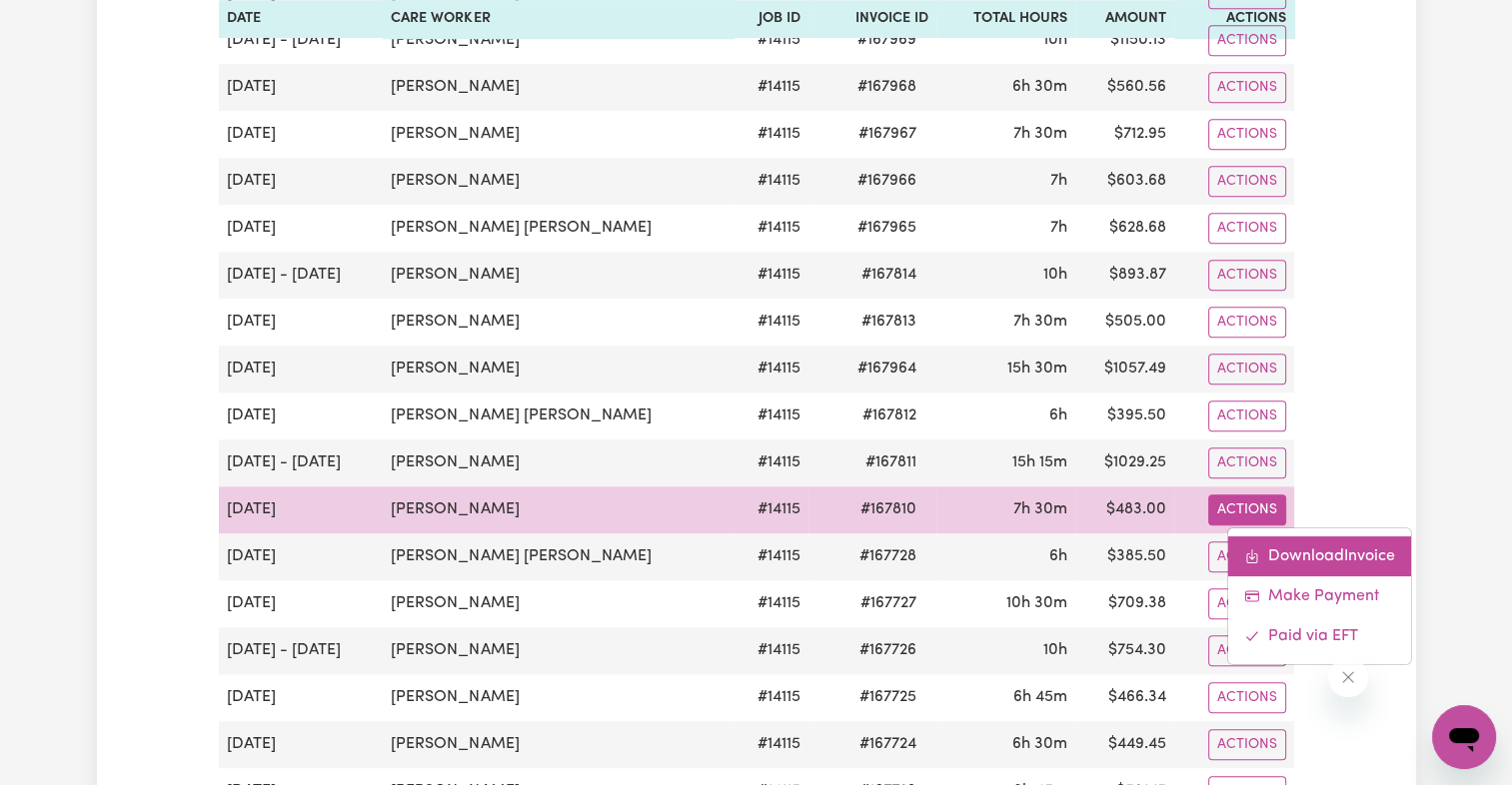 click on "Download  Invoice" at bounding box center [1319, 555] 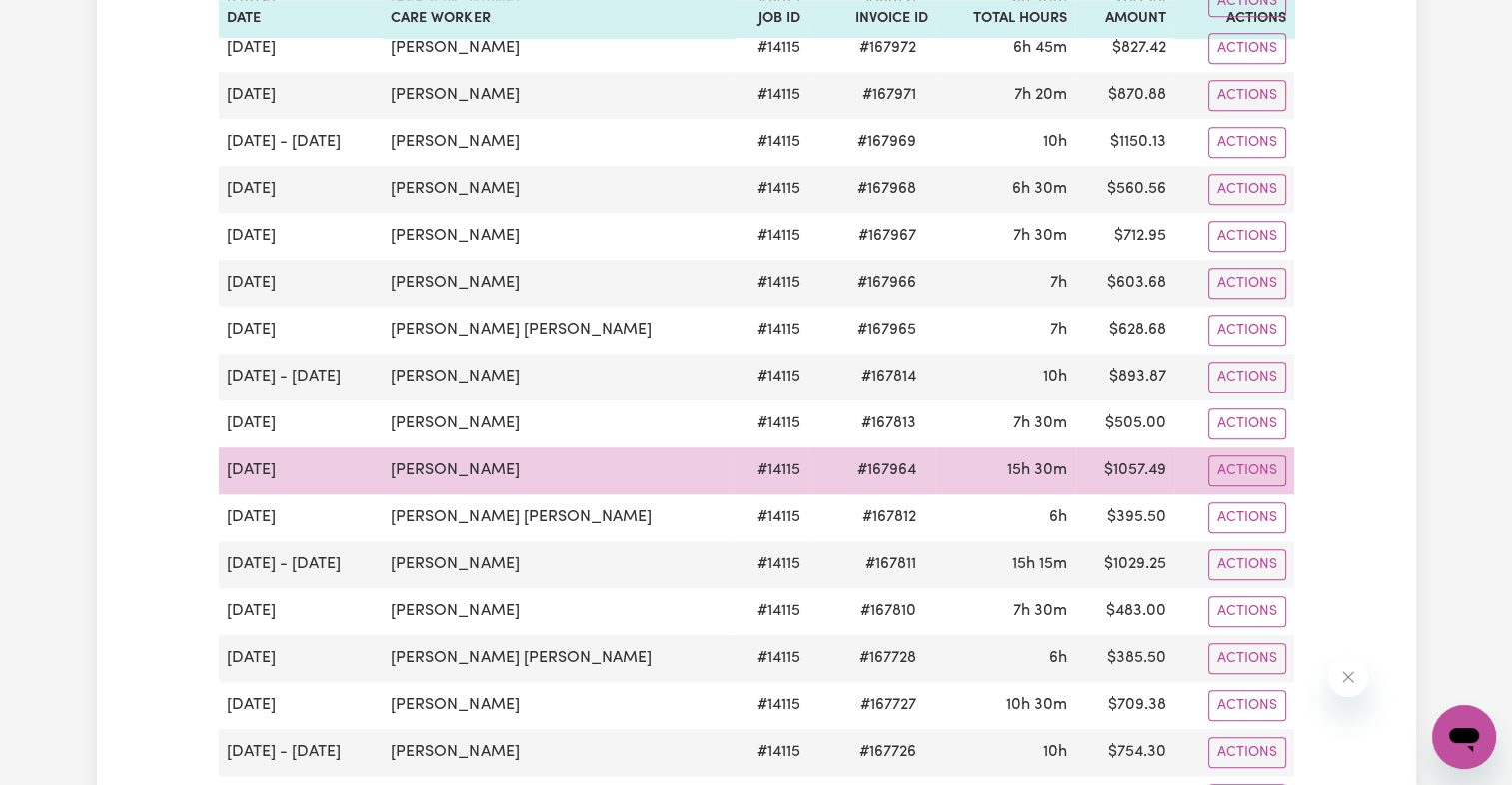 scroll, scrollTop: 1398, scrollLeft: 0, axis: vertical 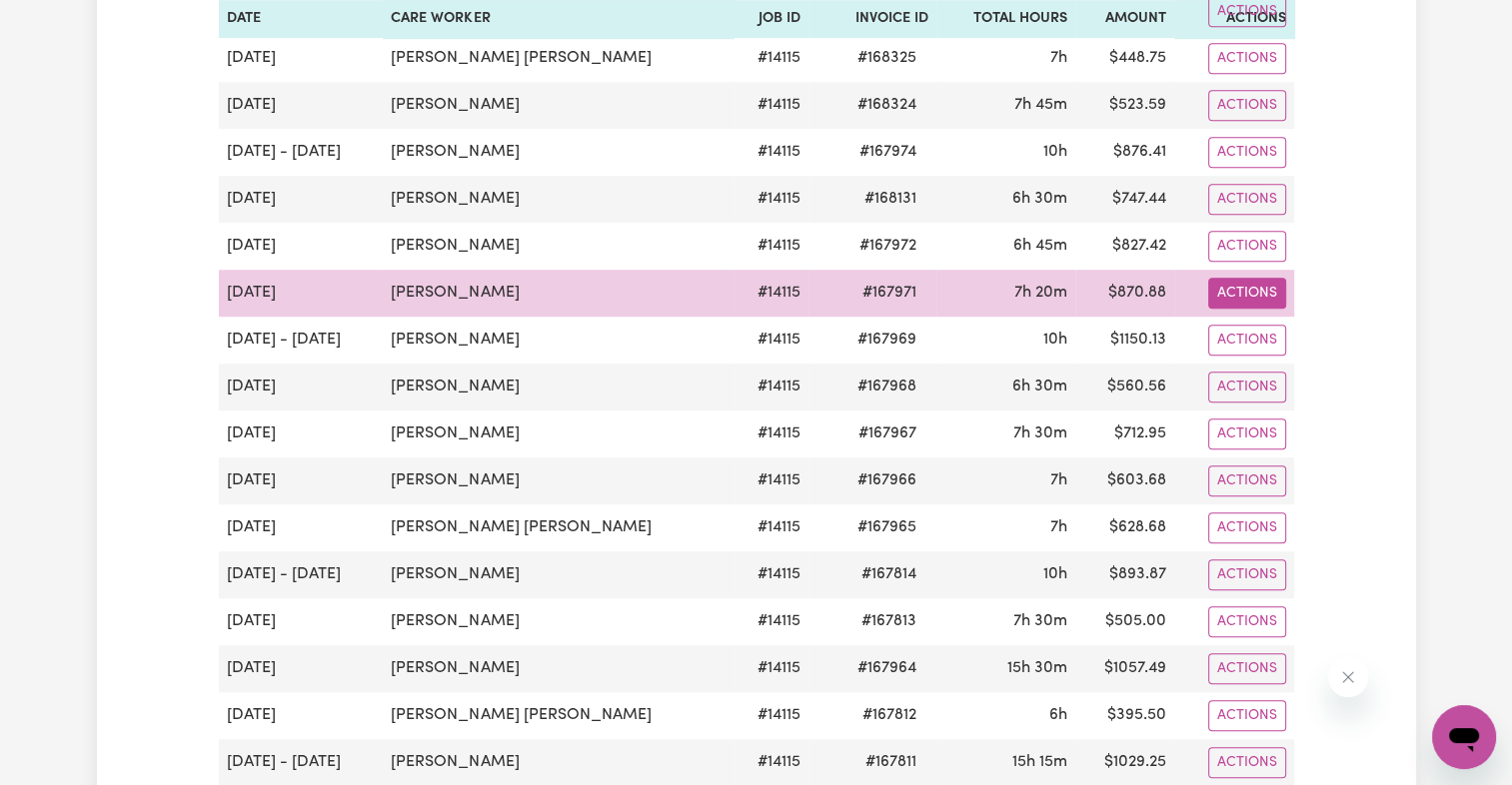 click on "Actions" at bounding box center (1247, -975) 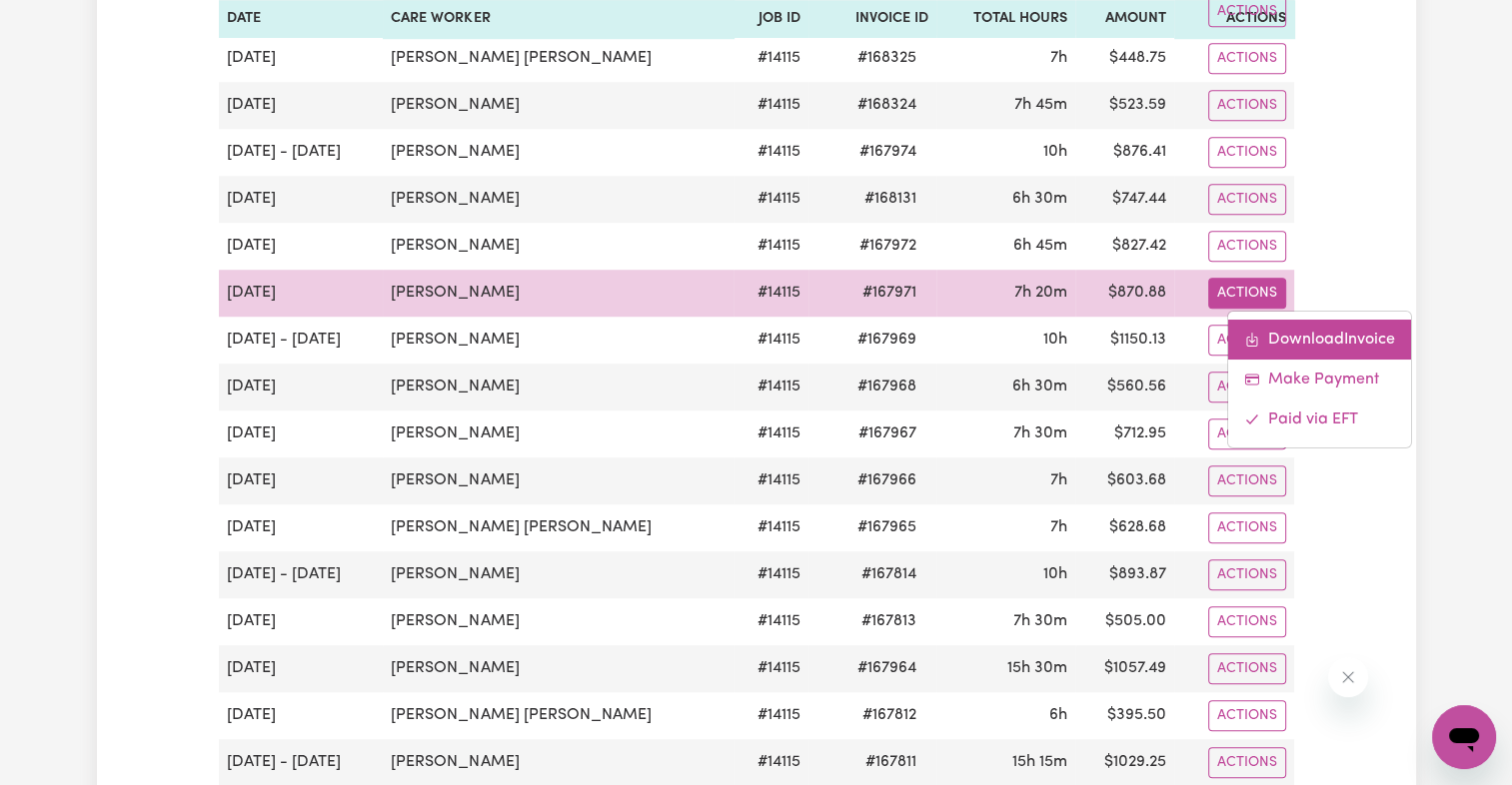 click on "Download  Invoice" at bounding box center [1319, 339] 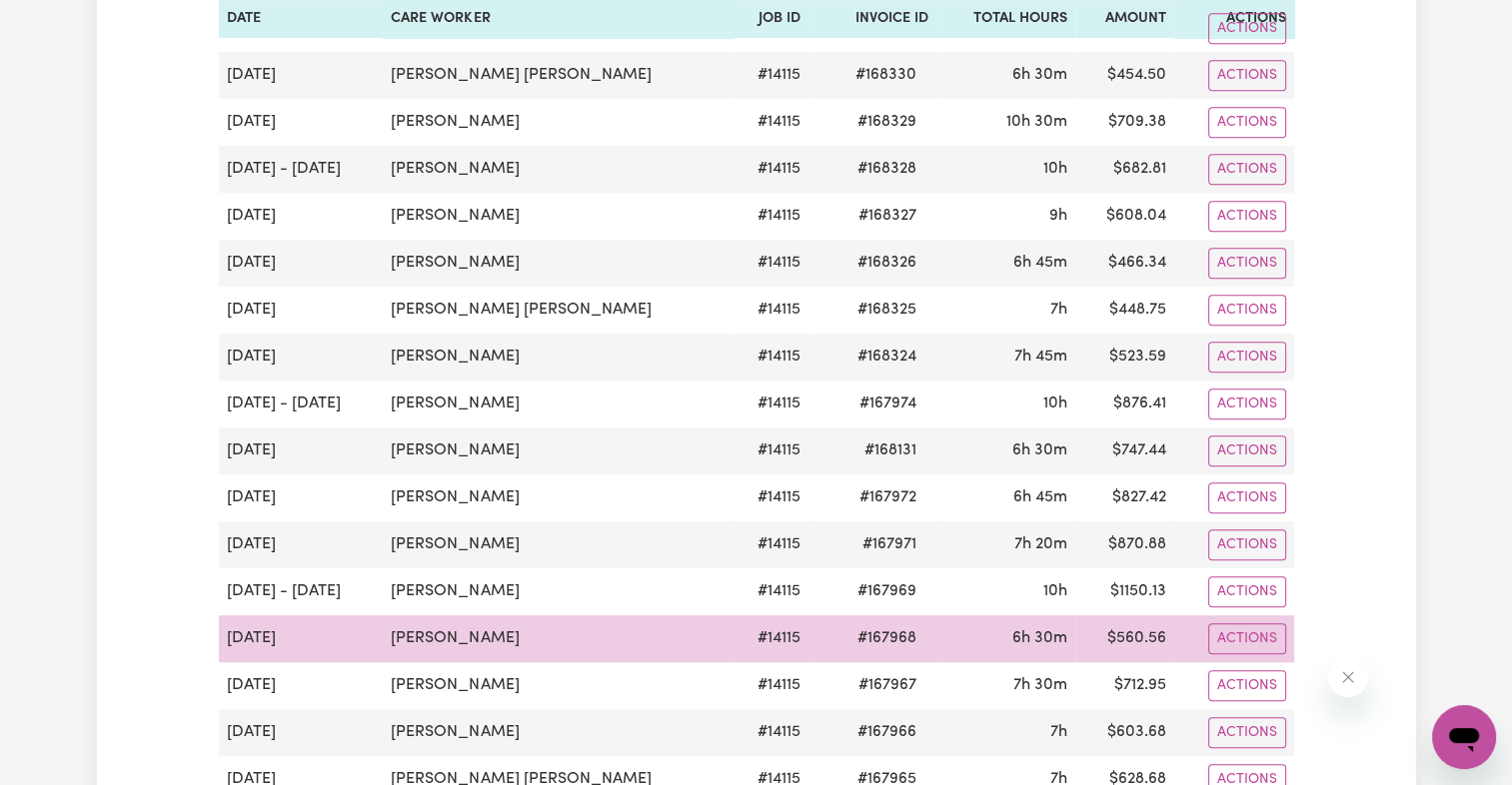 scroll, scrollTop: 899, scrollLeft: 0, axis: vertical 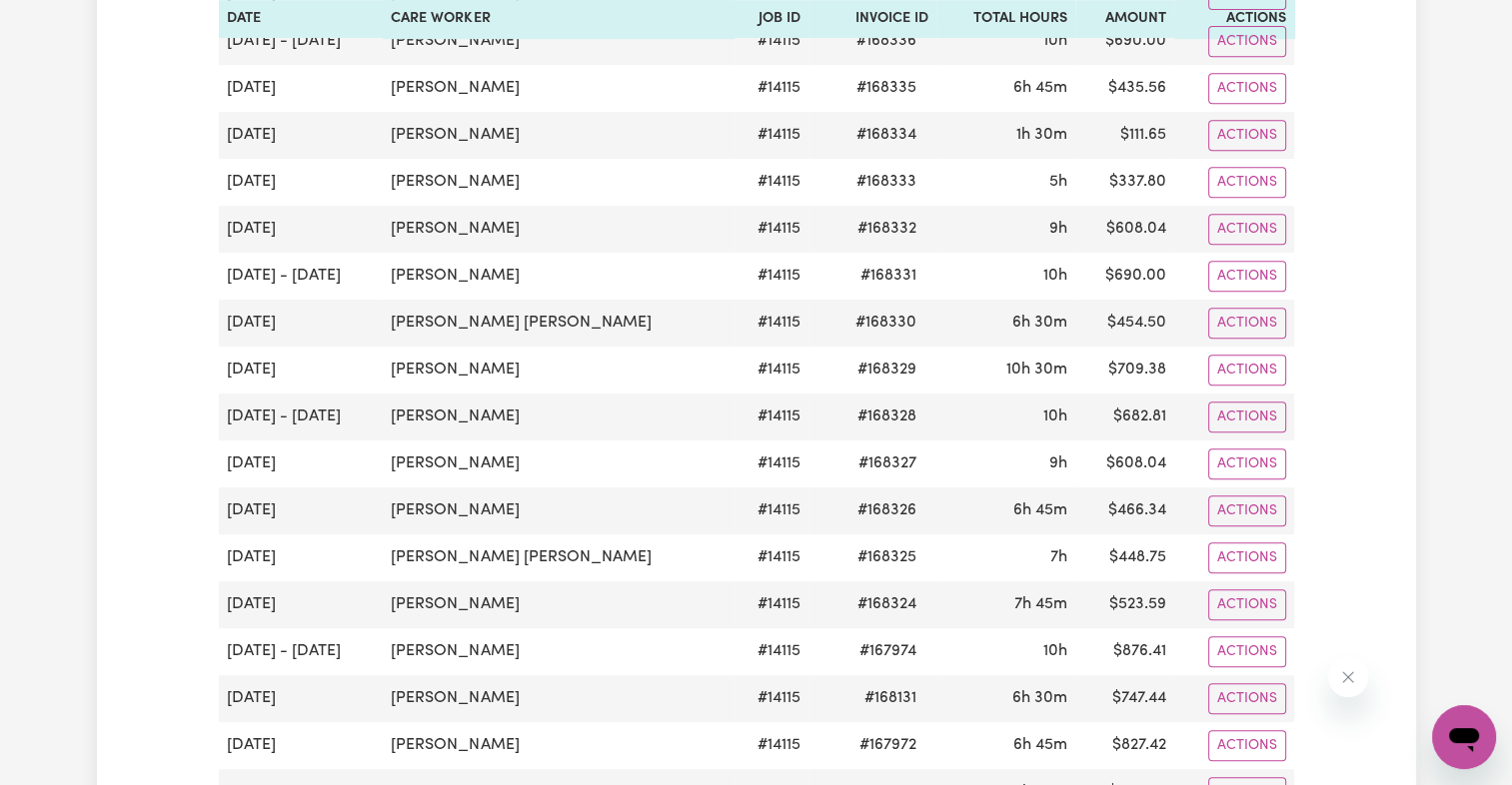 click on "Pending Invoices Group by: Date Care Worker Status Search Export [DATE] Date Care Worker Job ID Invoice ID Total Hours Amount Actions [DATE] Dollaya Roschum # 14115 # 168347 8h  $ 980.64 Actions [DATE] [PERSON_NAME] # 14115 # 168346 6h 30m $ 560.56 Actions [DATE] Dollaya Roschum # 14115 # 168345 8h  $ 760.48 Actions [DATE] [PERSON_NAME] # 14115 # 168344 6h 30m $ 617.89 Actions [DATE] - [DATE] [PERSON_NAME] # 14115 # 168343 10h  $ 893.87 Actions [DATE] [PERSON_NAME] # 14115 # 168342 7h 45m $ 533.90 Actions [DATE] - [DATE] [PERSON_NAME] # 14115 # 168341 10h  $ 690.00 Actions [DATE] Dollaya Roschum # 14115 # 168340 5h 30m $ 381.89 Actions [DATE] [PERSON_NAME] [PERSON_NAME] # 14115 # 168339 6h  $ 394.50 Actions [DATE] [PERSON_NAME] # 14115 # 168338 10h 30m $ 709.38 Actions [DATE] [PERSON_NAME] # 14115 # 168337 10h  $ 675.60 Actions [DATE] - [DATE] [PERSON_NAME] # 14115 # 168336 10h  $ 690.00 Actions [DATE] [PERSON_NAME] # 14115 # 168335 6h 45m $ 435.56 Actions [DATE] [PERSON_NAME] # 14115 # 168334 1h 30m $ #" at bounding box center [756, 714] 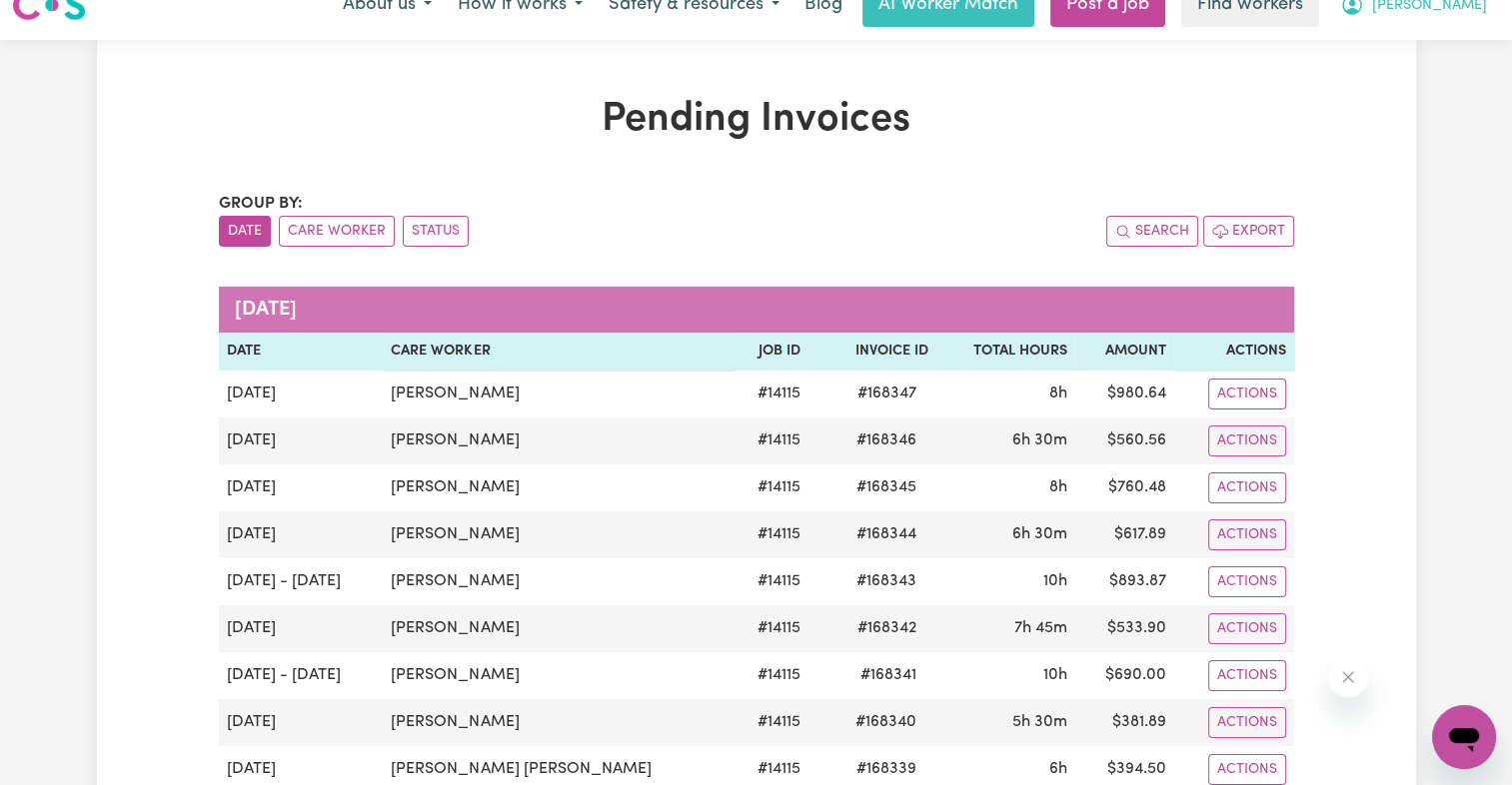 click on "[PERSON_NAME]" at bounding box center (1413, 5) 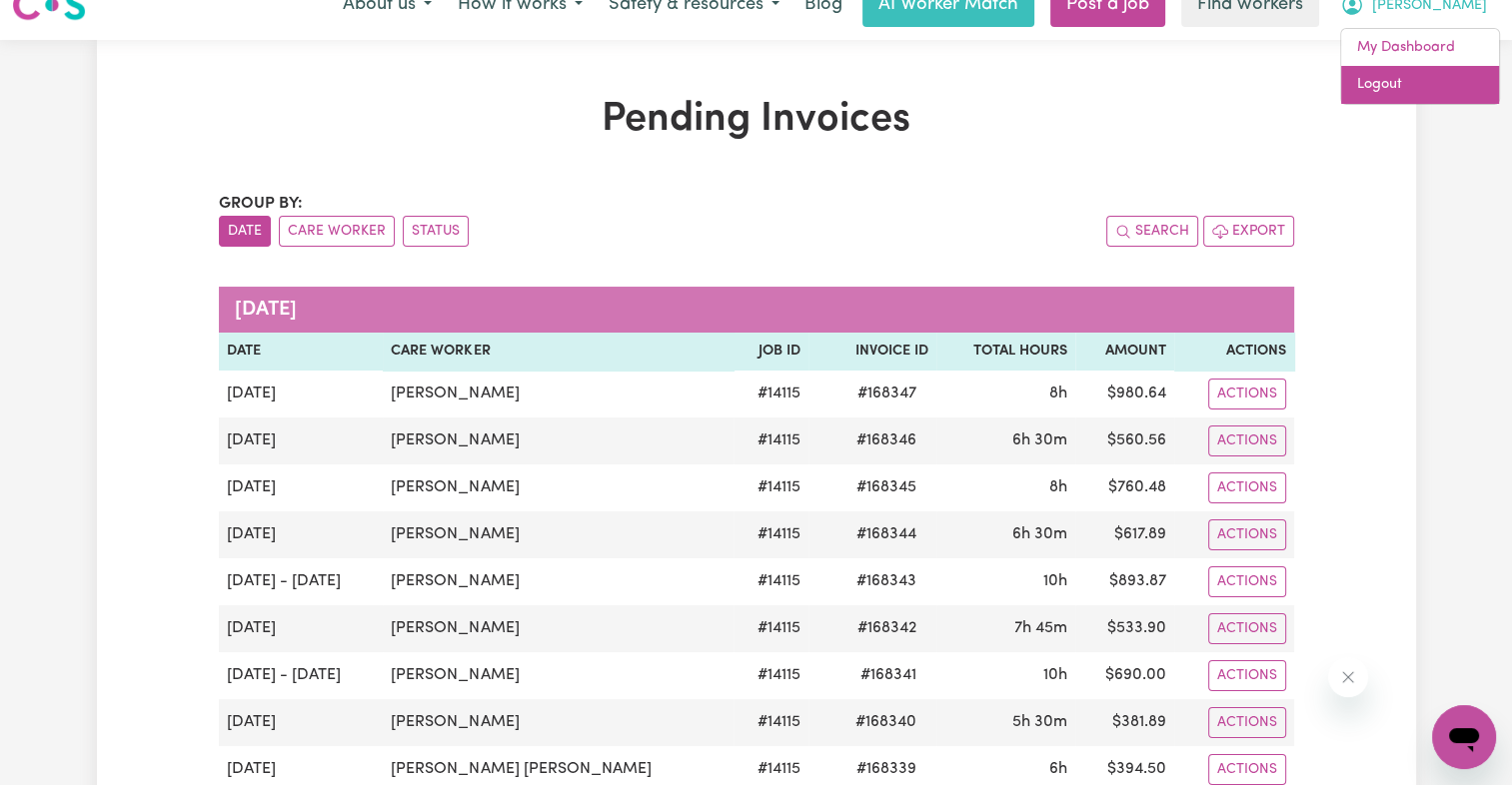 click on "Logout" at bounding box center (1420, 85) 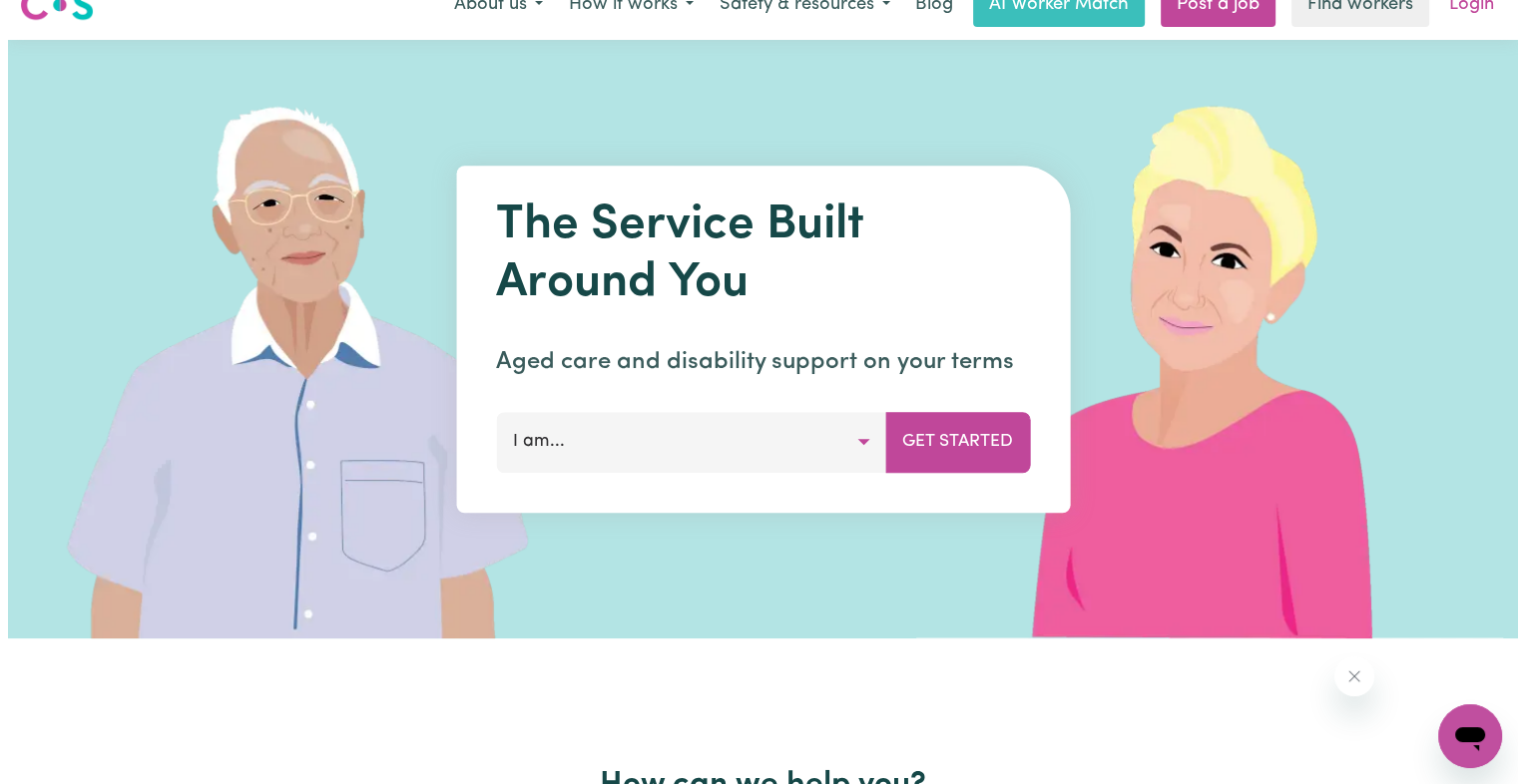 scroll, scrollTop: 0, scrollLeft: 0, axis: both 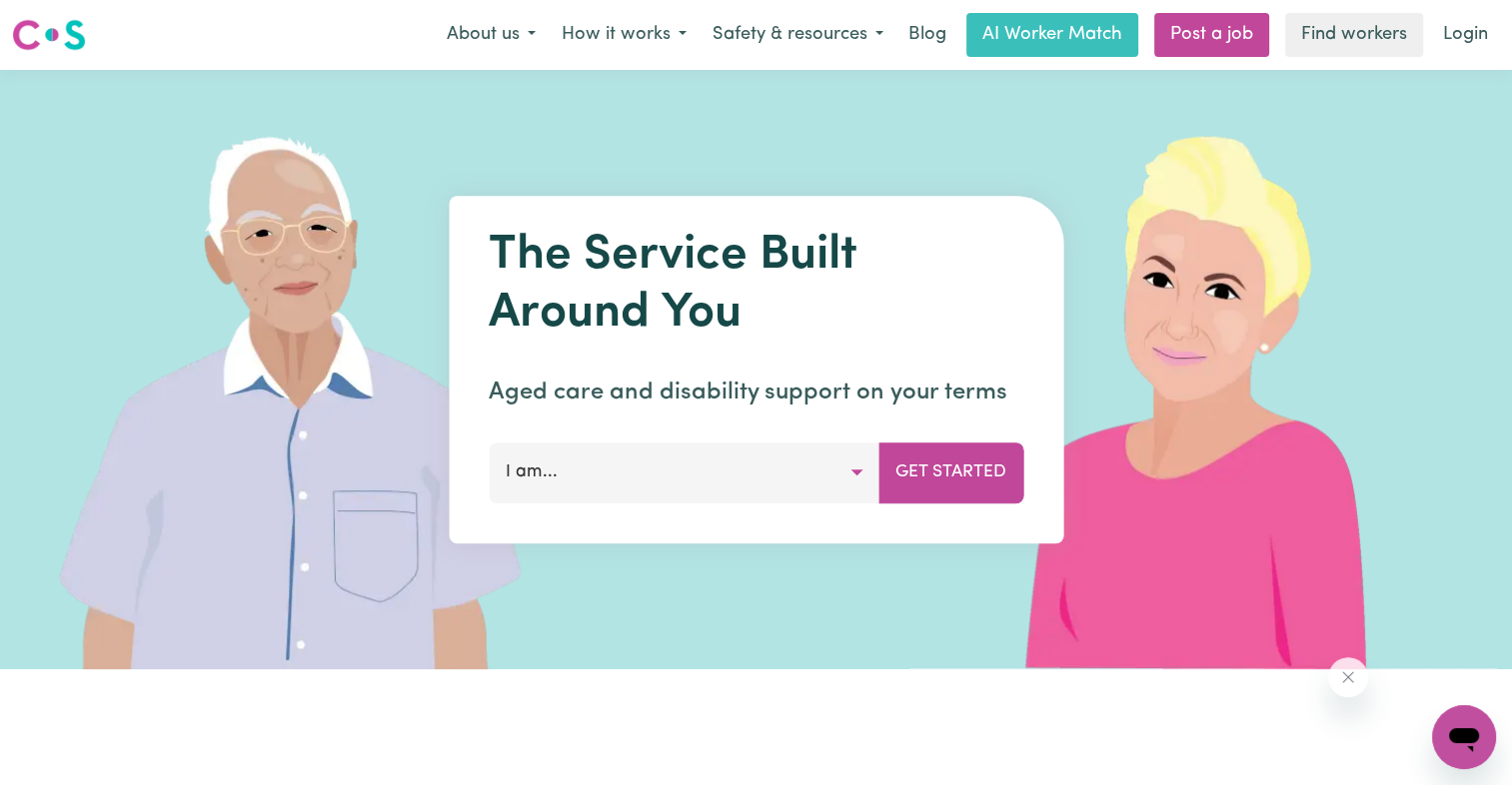 click on "Menu About us How it works Safety & resources Blog AI Worker Match Post a job Find workers Login" at bounding box center (756, 35) 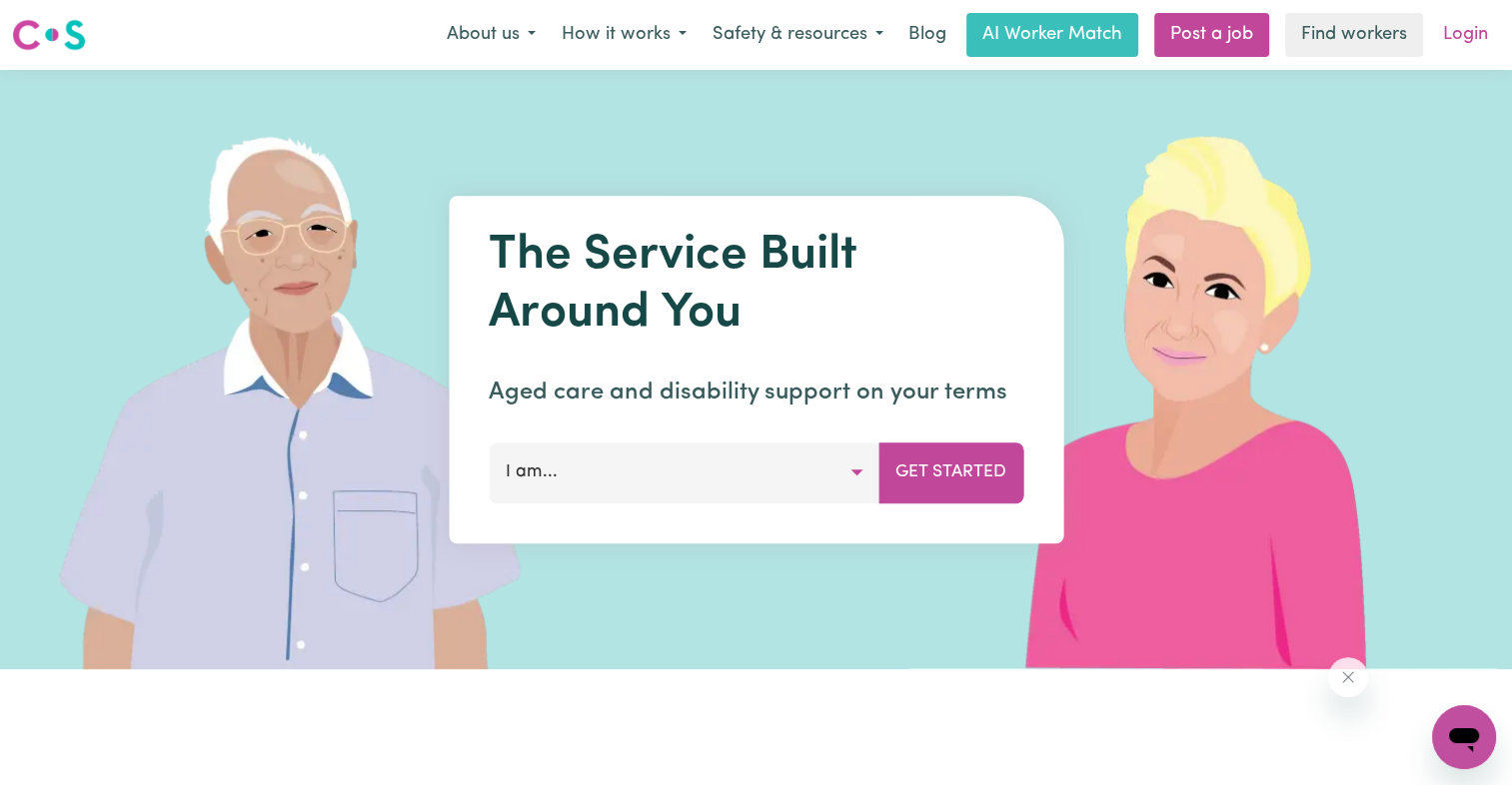 click on "Login" at bounding box center (1465, 35) 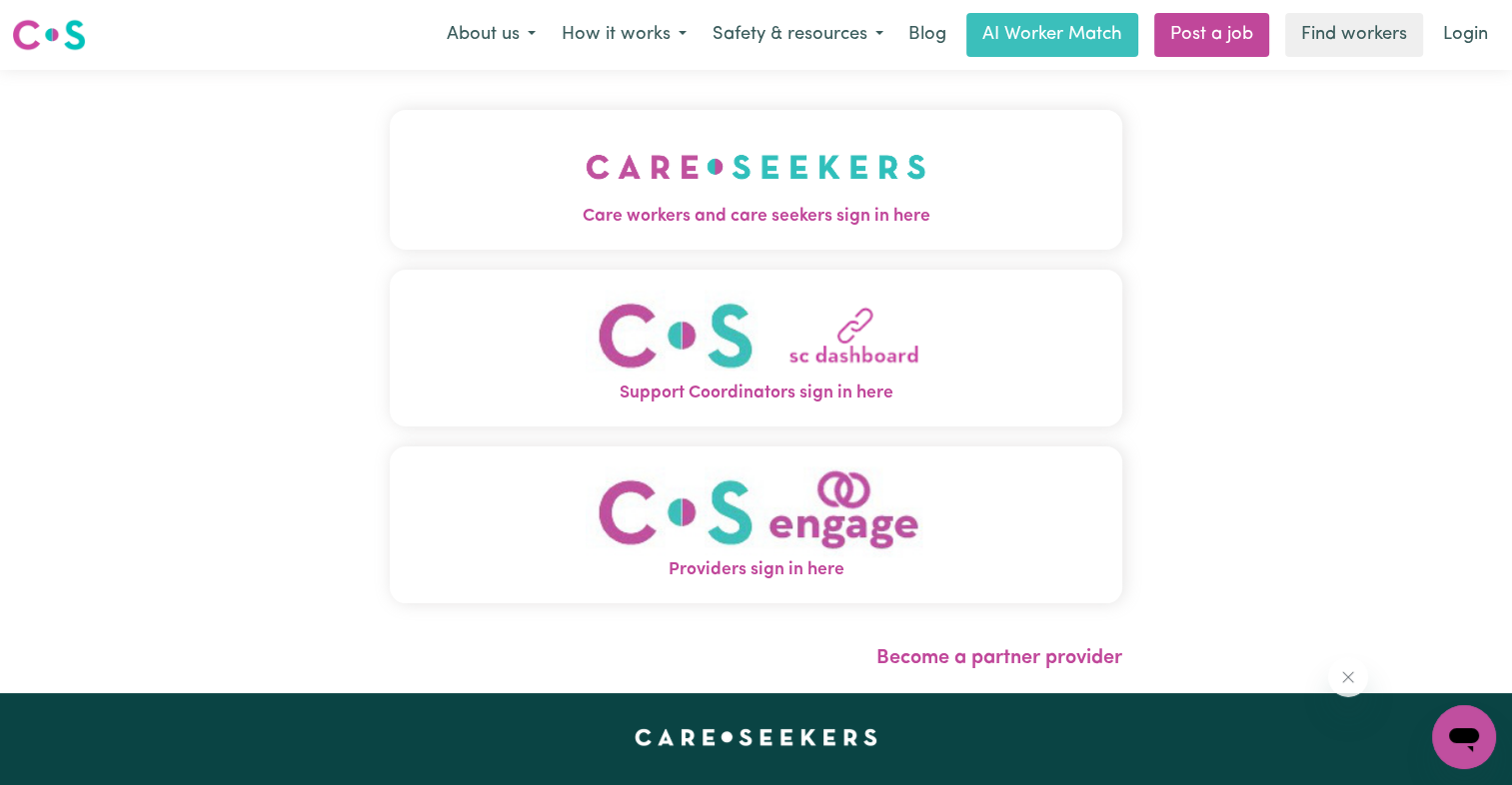 click on "Care workers and care seekers sign in here" at bounding box center (756, 180) 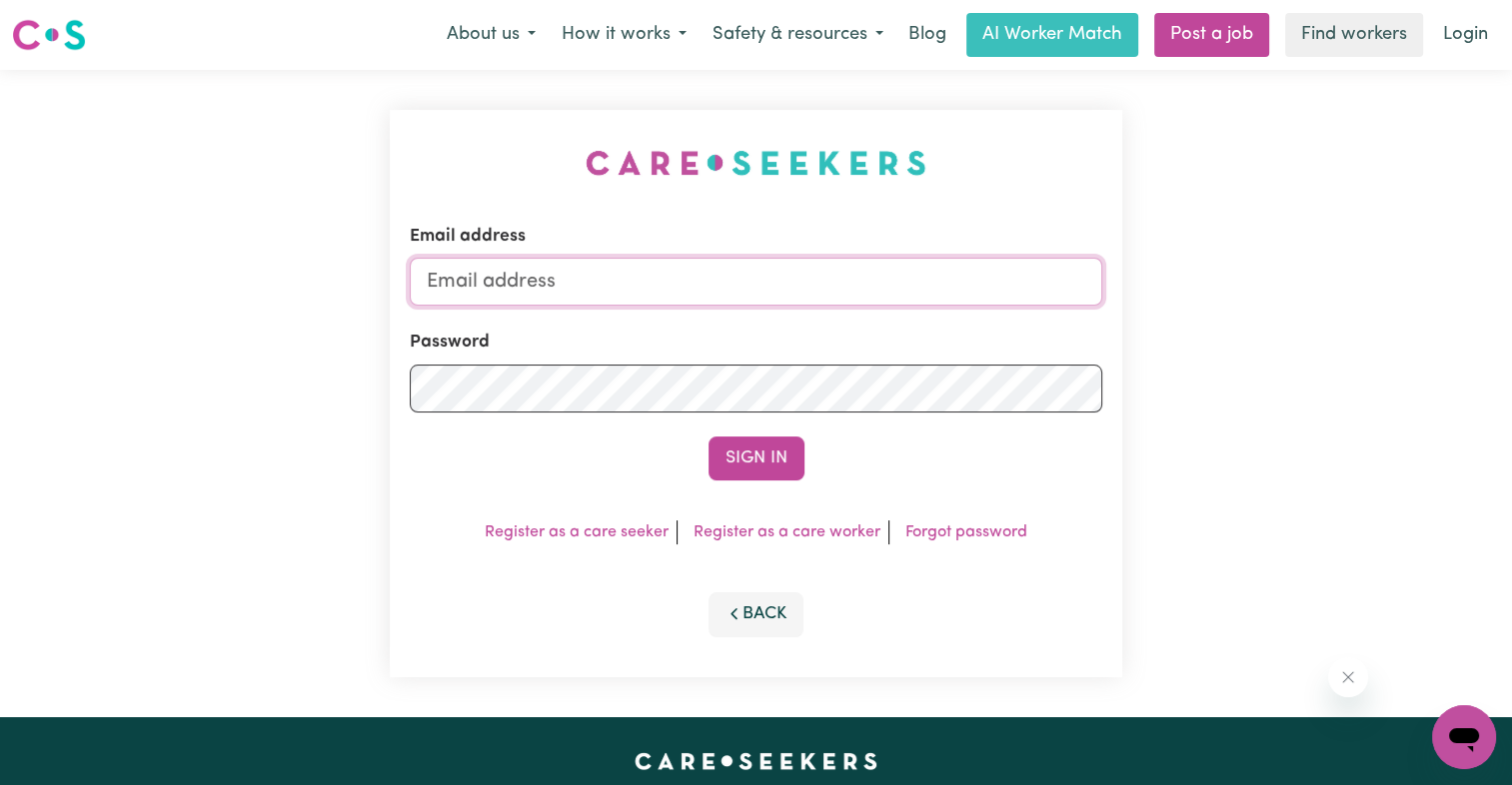 type on "[EMAIL_ADDRESS][DOMAIN_NAME]" 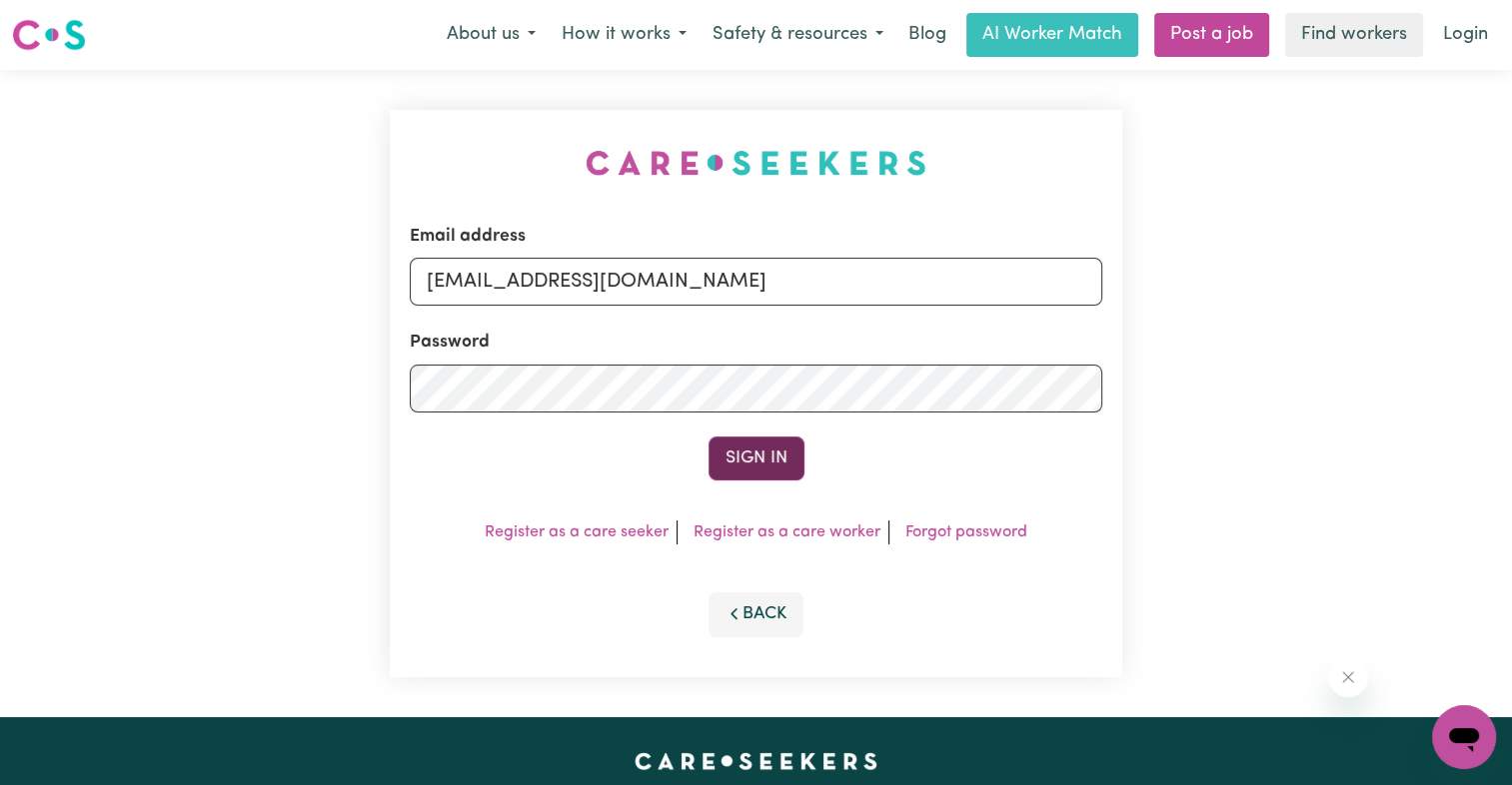 click on "Sign In" at bounding box center (756, 458) 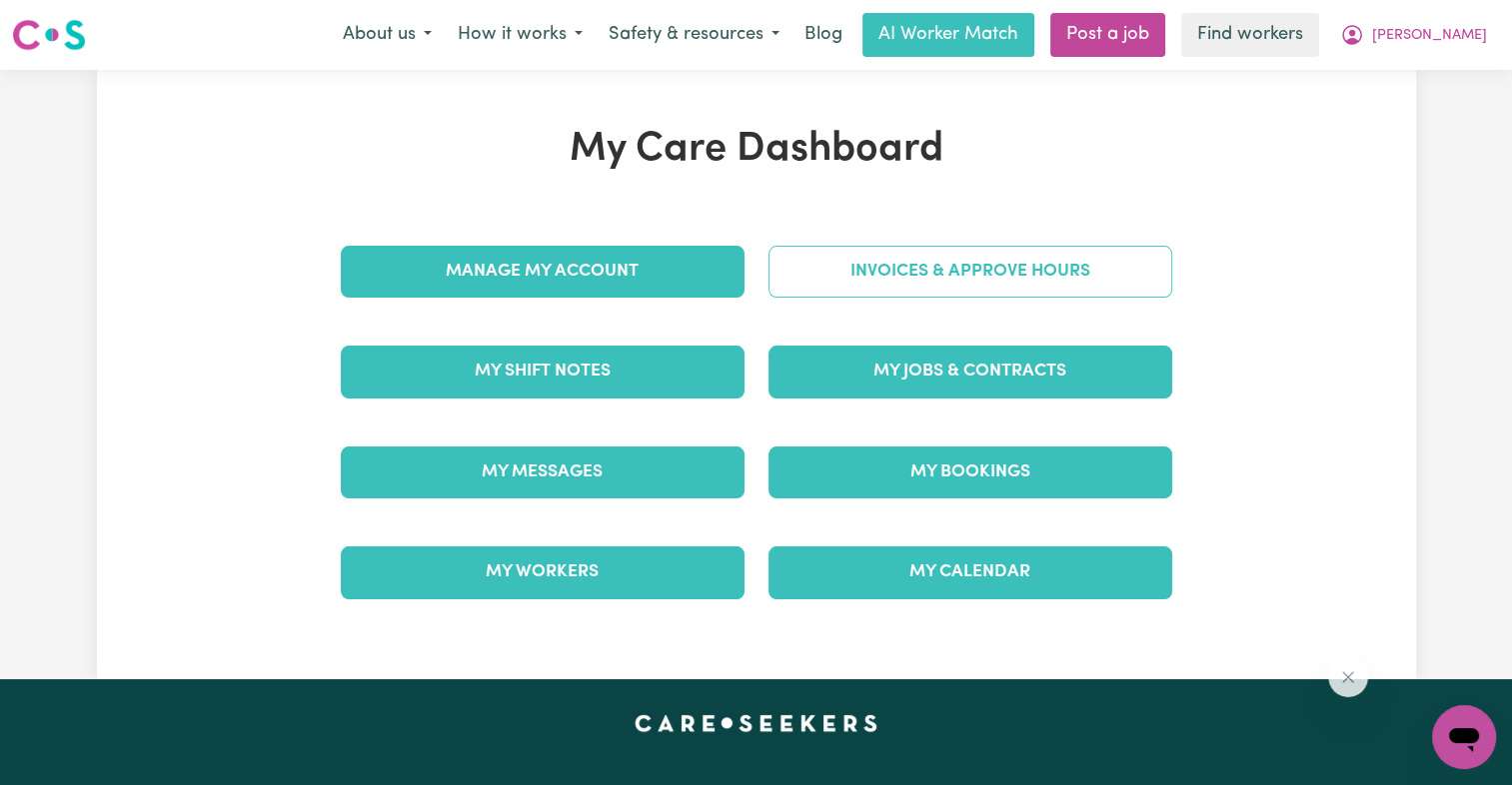 click on "Invoices & Approve Hours" at bounding box center [970, 272] 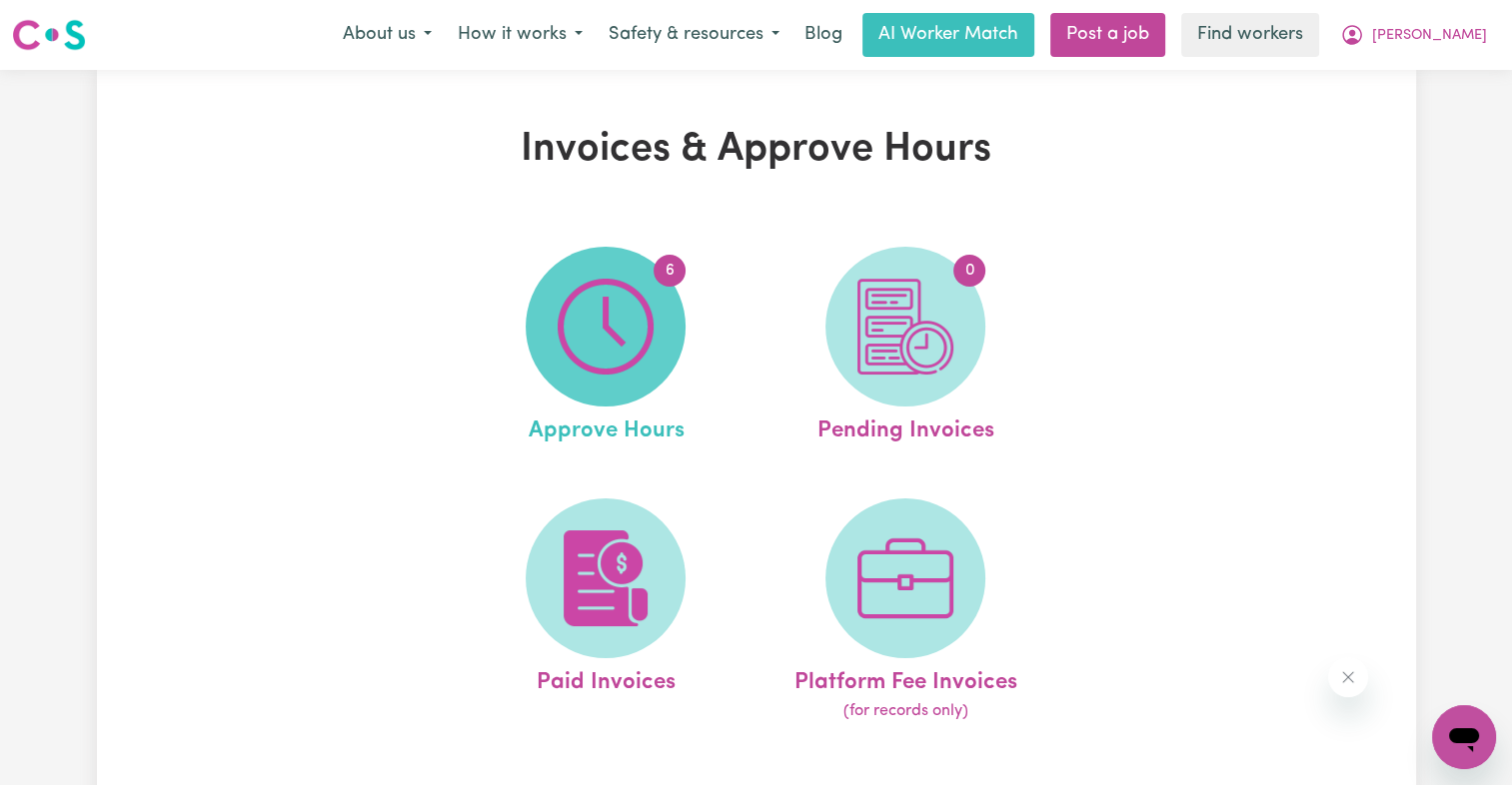 click at bounding box center (606, 327) 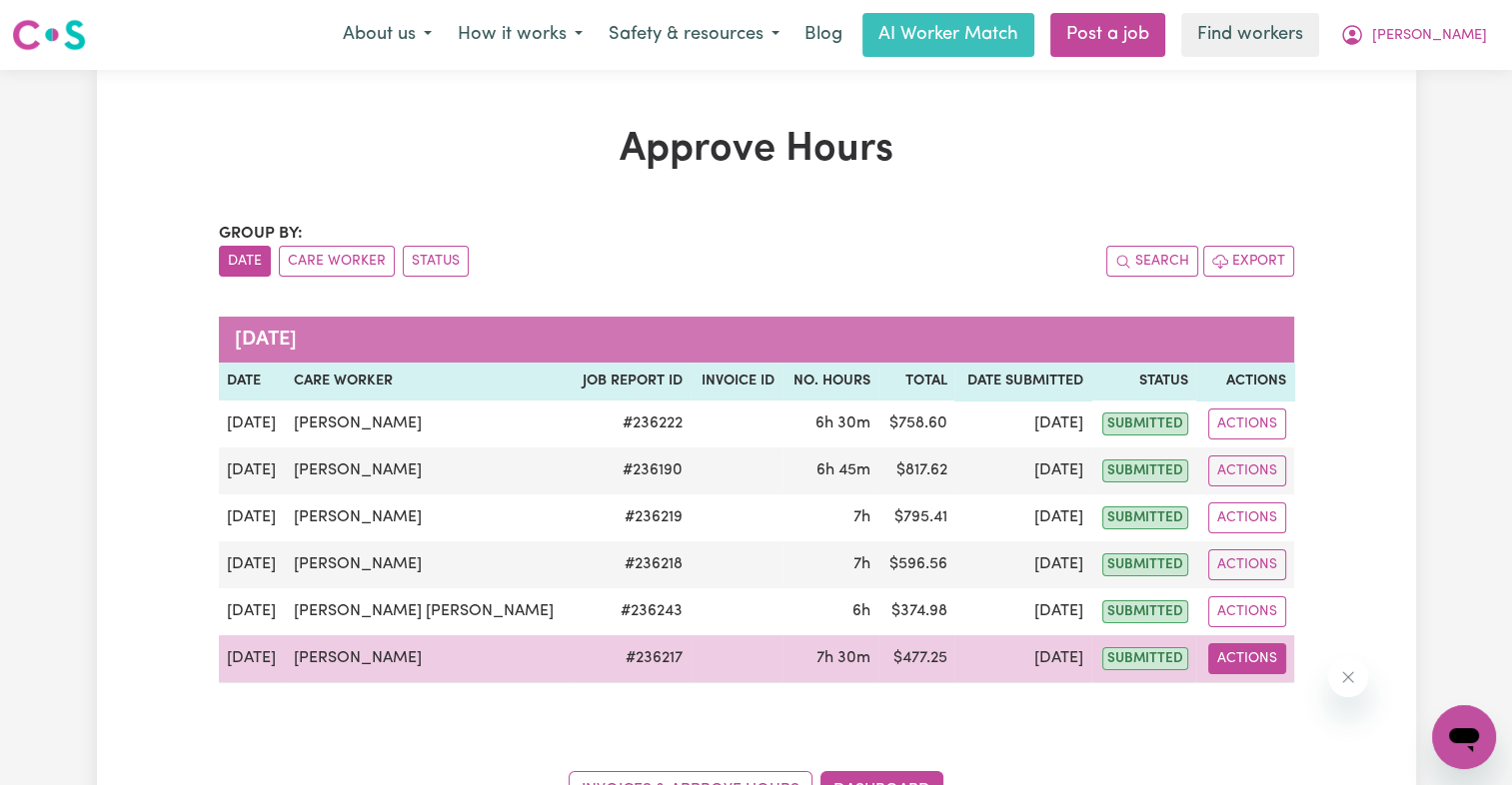 click on "Actions" at bounding box center [1247, 658] 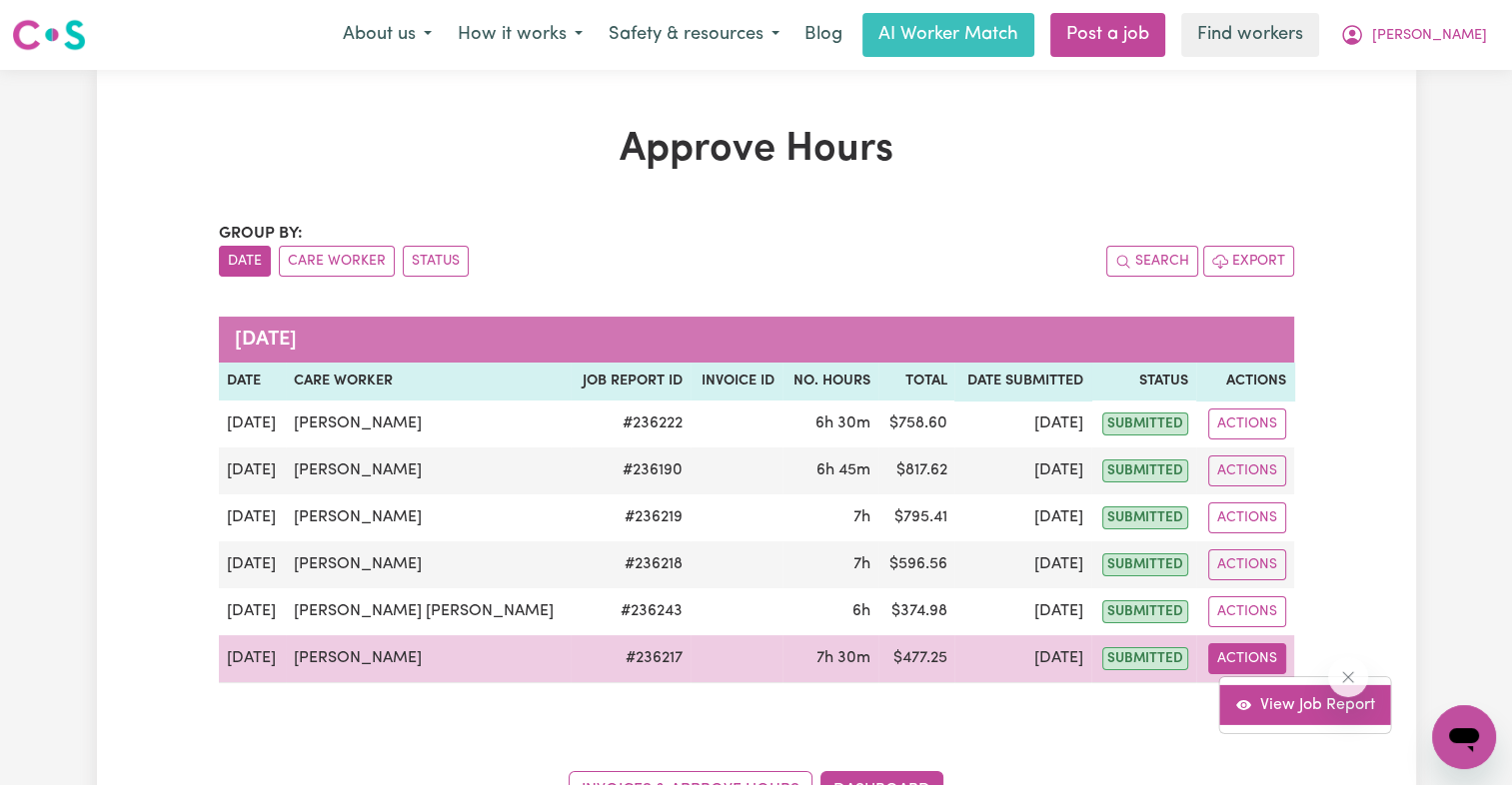 click on "View Job Report" at bounding box center (1305, 704) 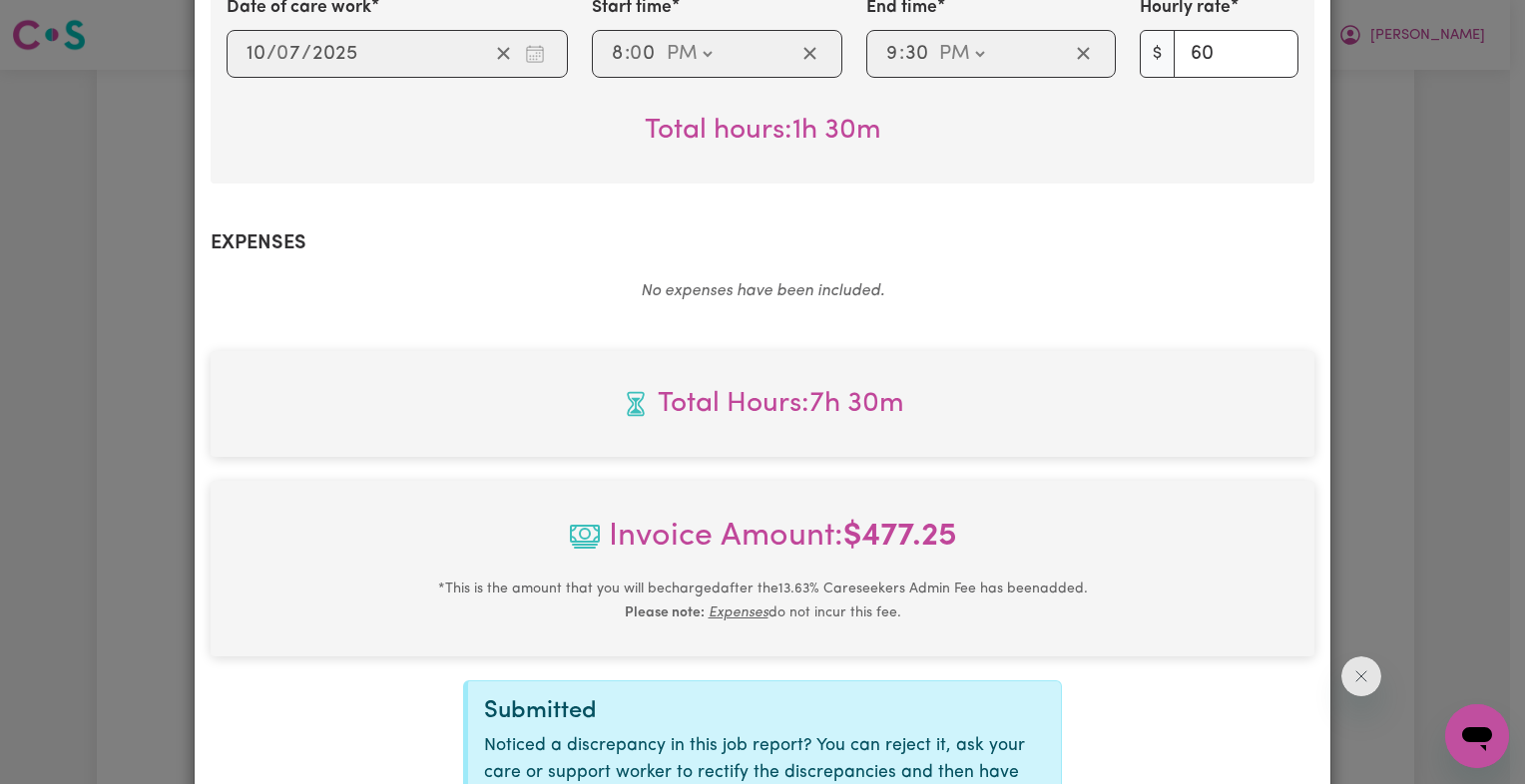 scroll, scrollTop: 997, scrollLeft: 0, axis: vertical 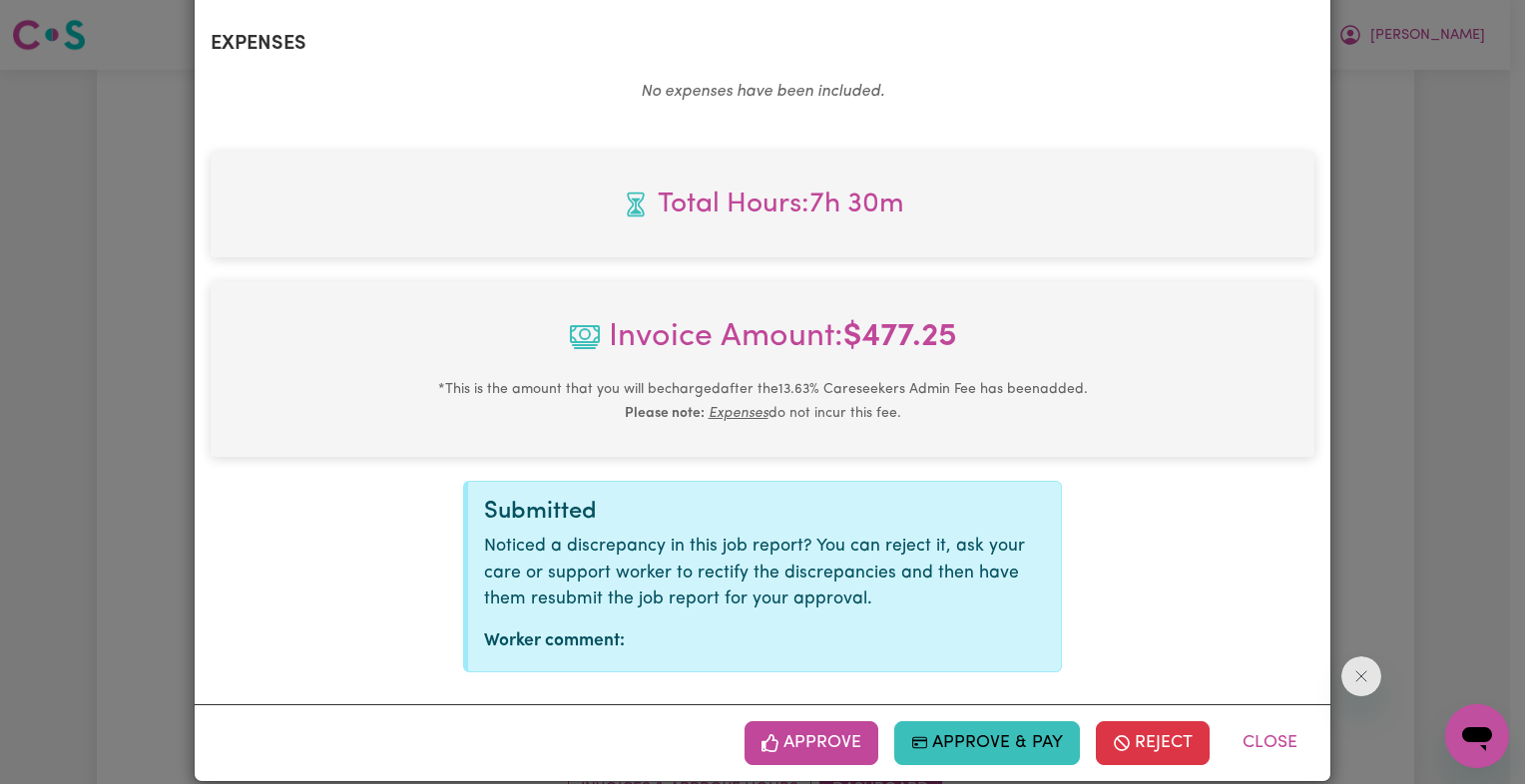 click on "Approve" at bounding box center (811, 743) 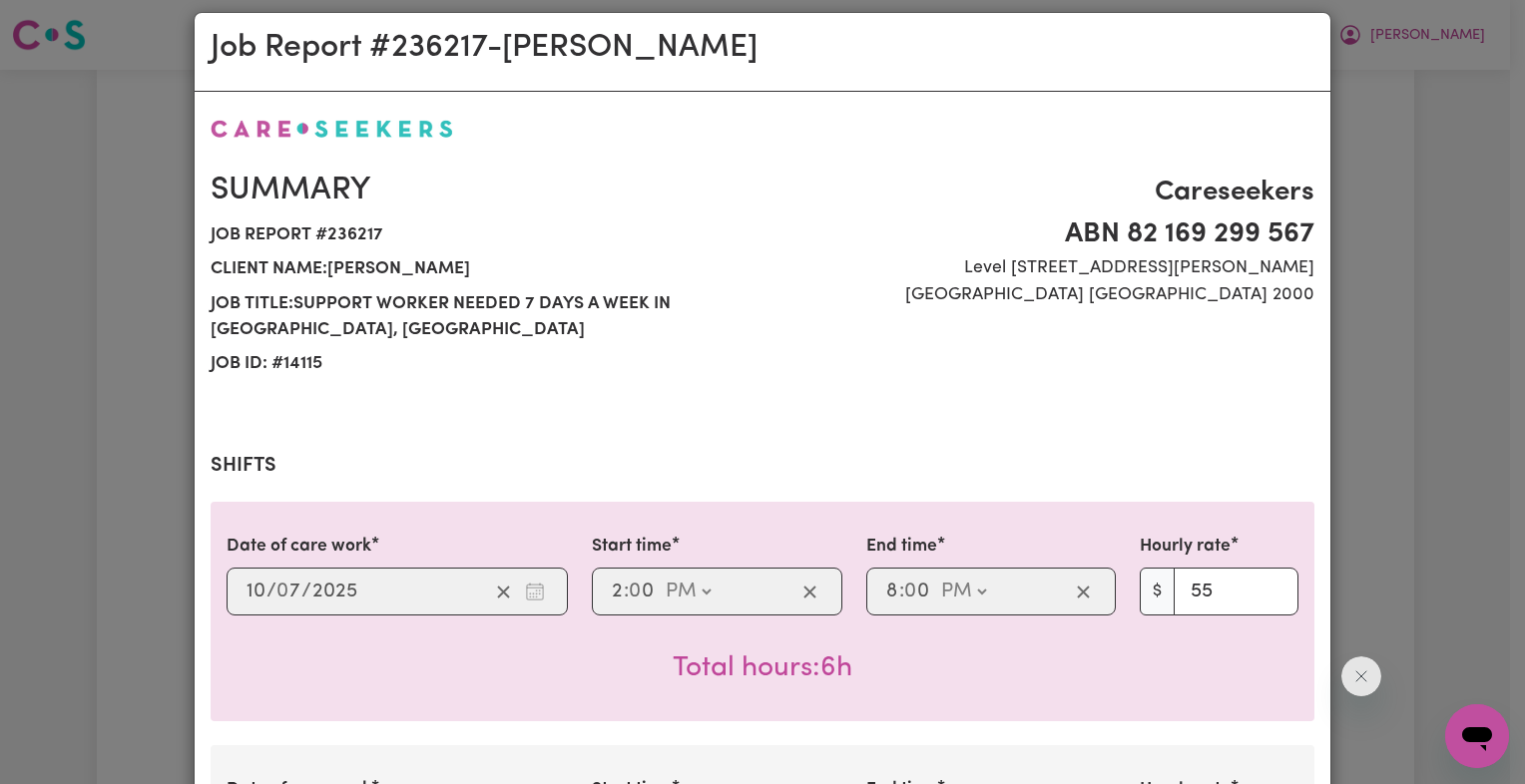 scroll, scrollTop: 0, scrollLeft: 0, axis: both 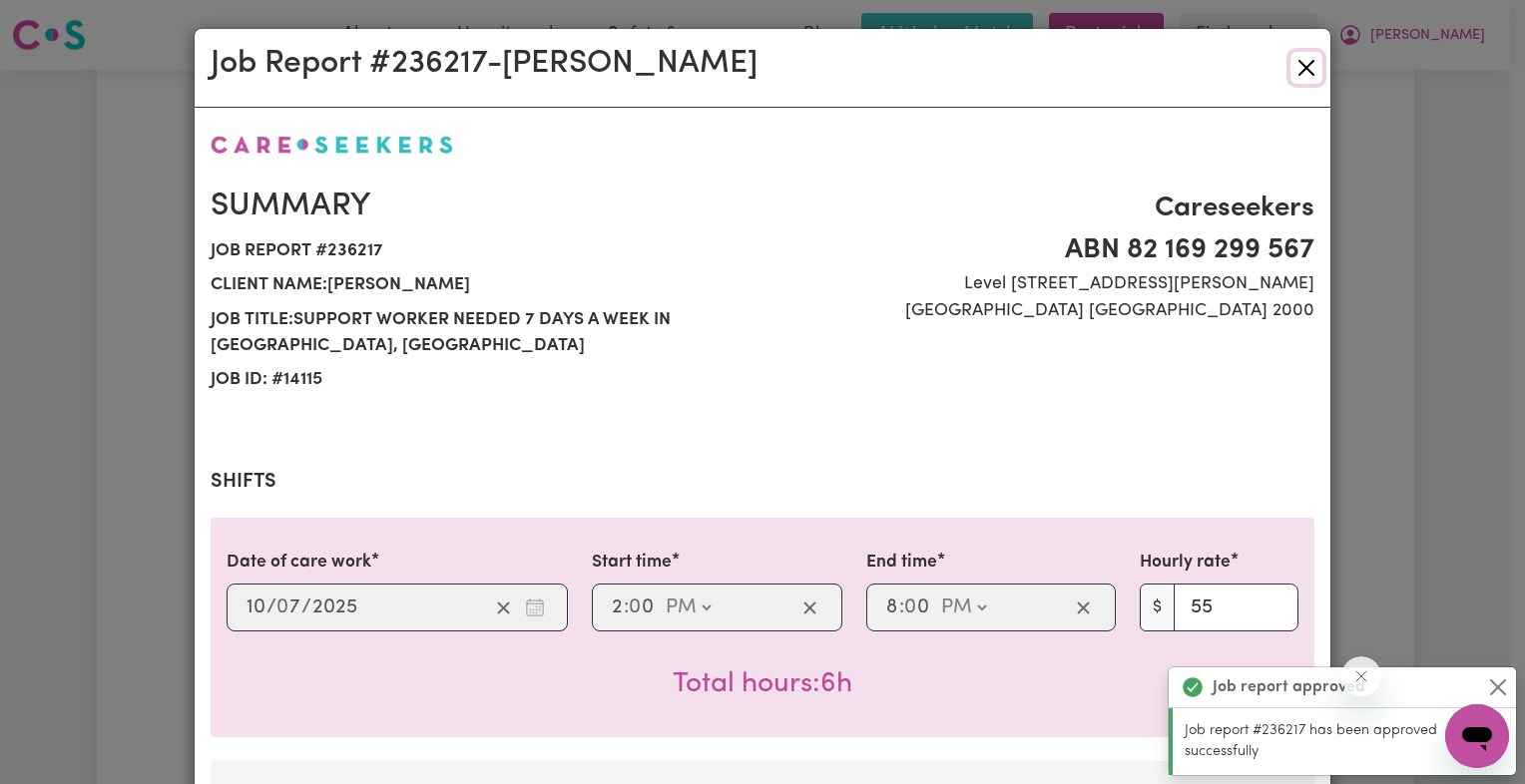 click at bounding box center (1306, 68) 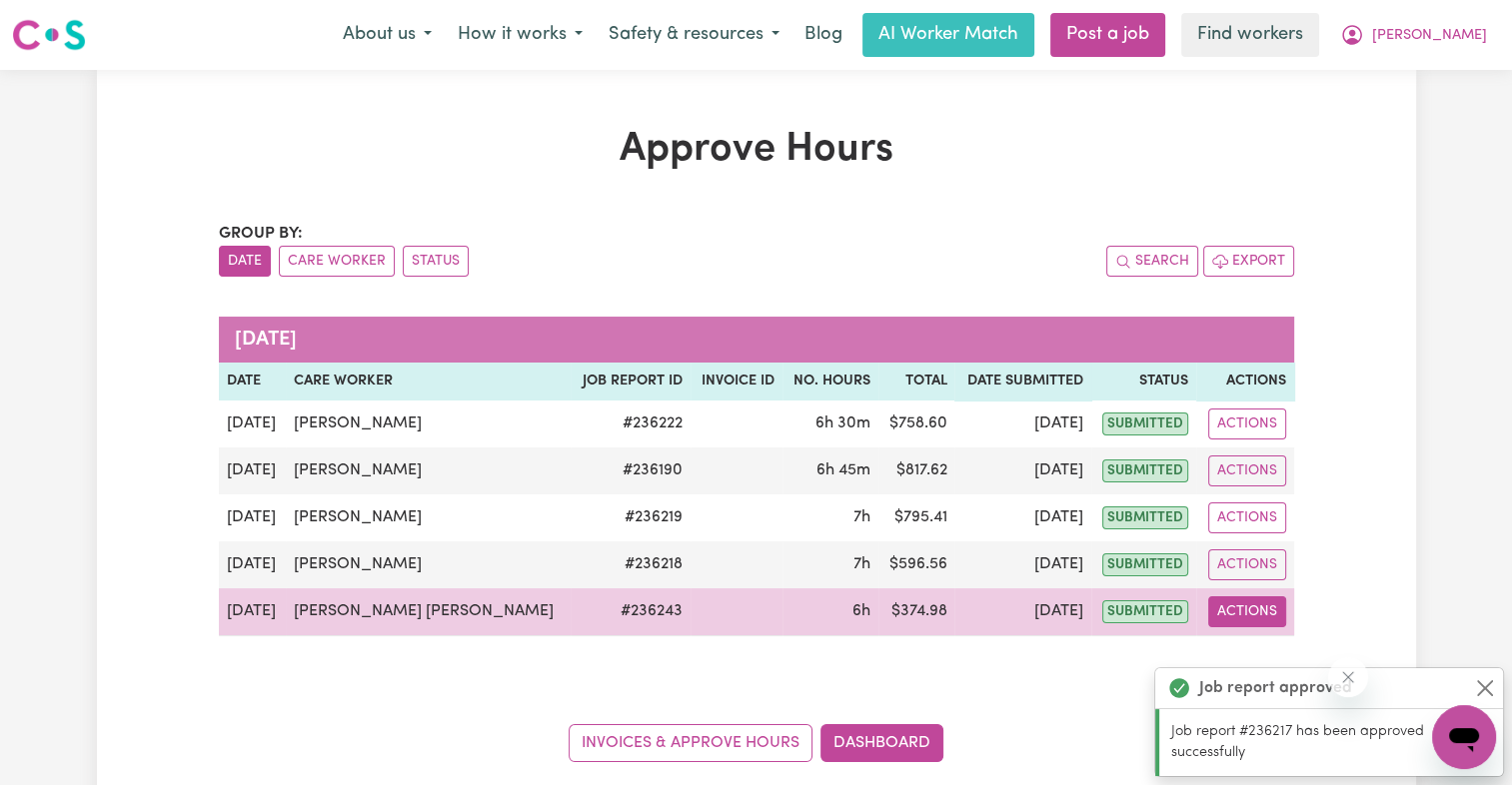 click on "Actions" at bounding box center (1247, 611) 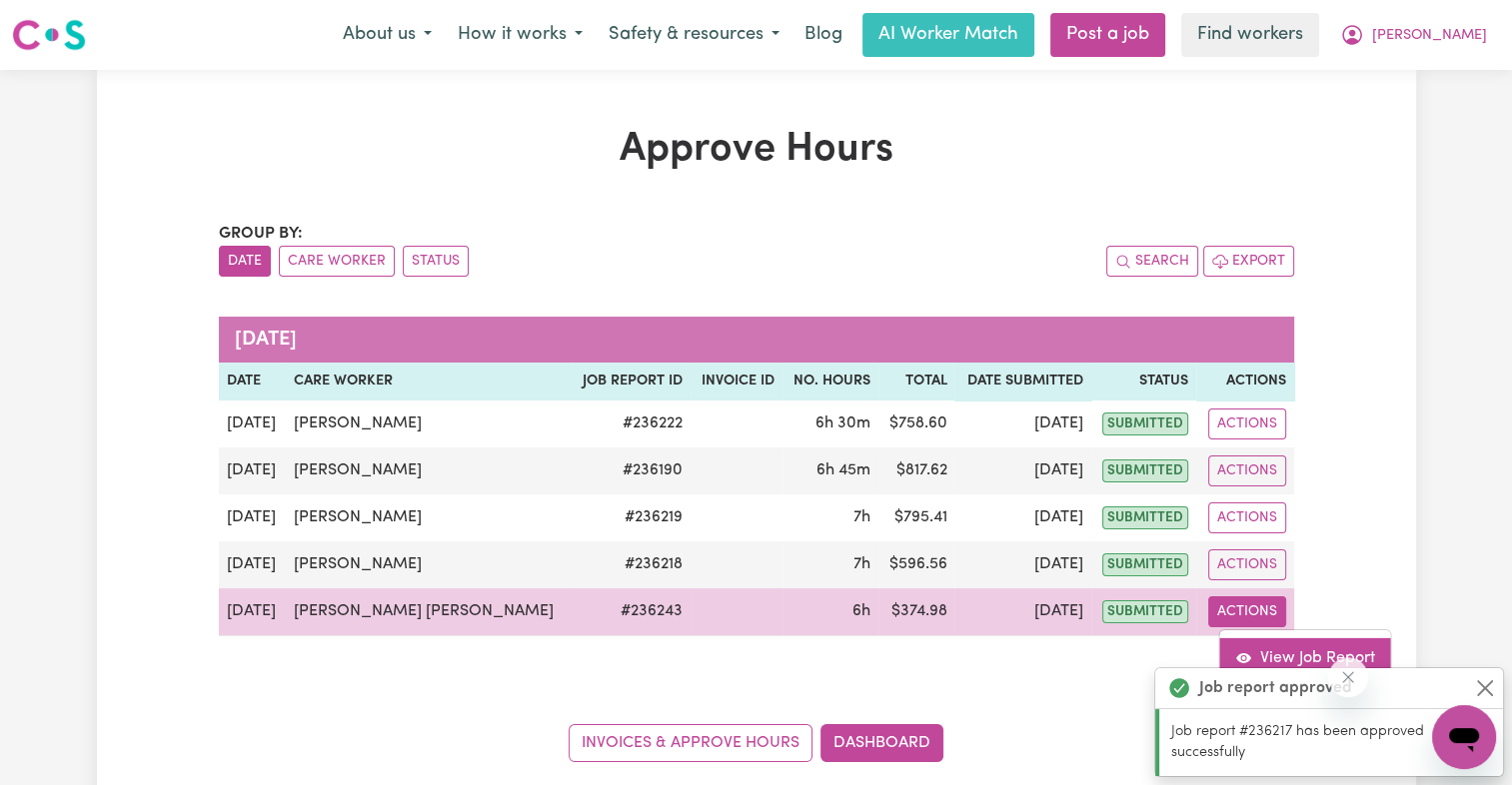 click on "View Job Report" at bounding box center (1305, 657) 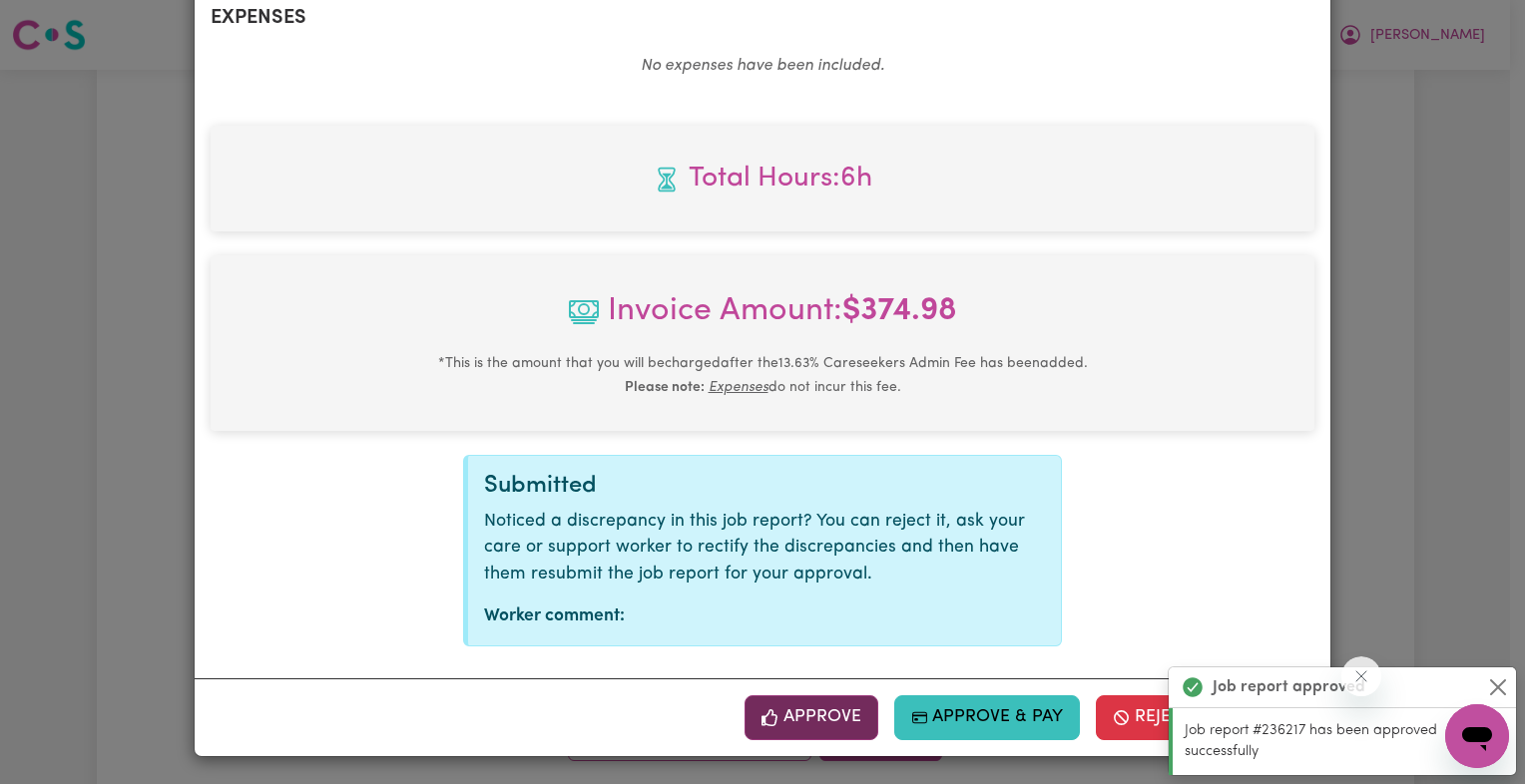 click on "Approve" at bounding box center [811, 717] 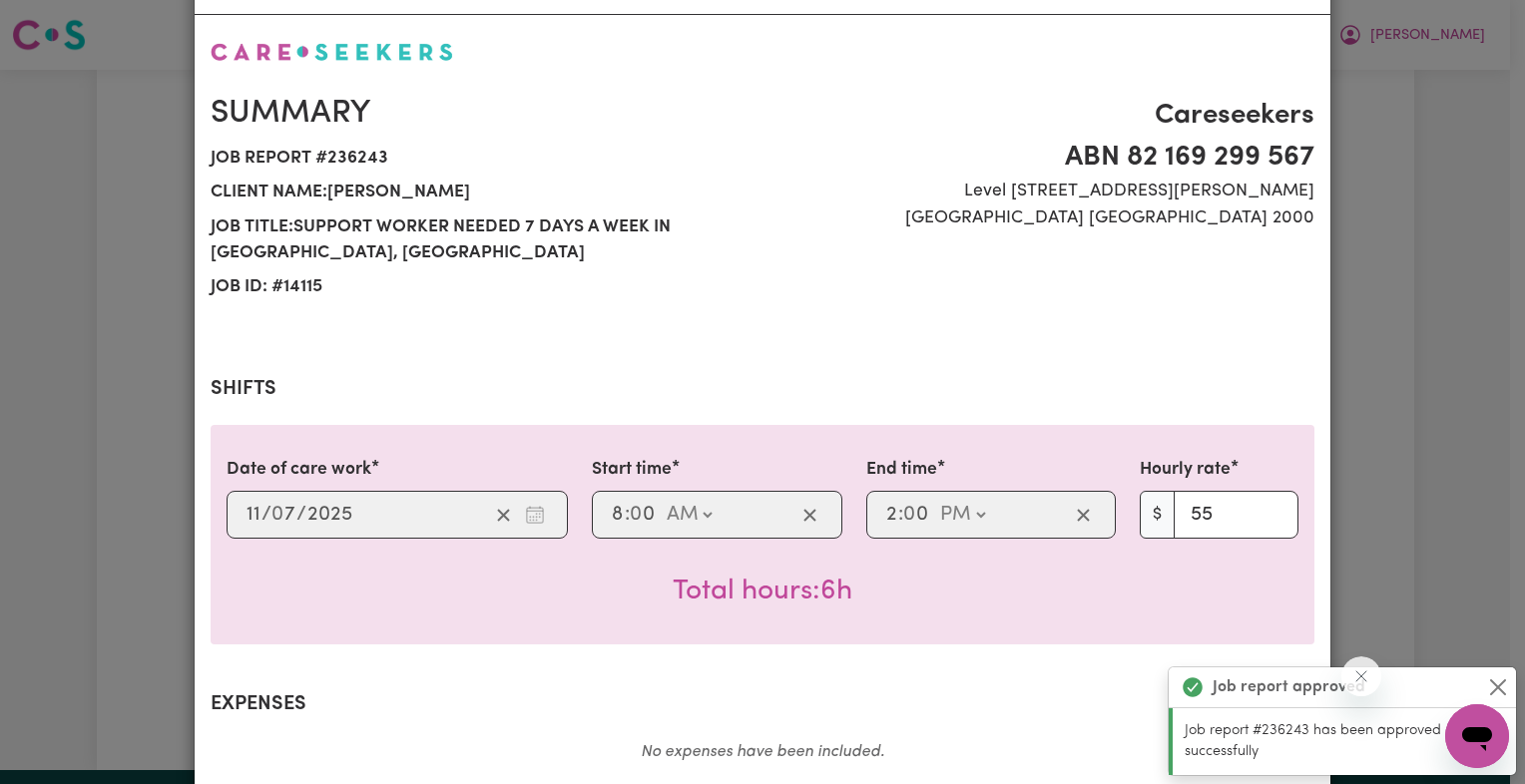 scroll, scrollTop: 0, scrollLeft: 0, axis: both 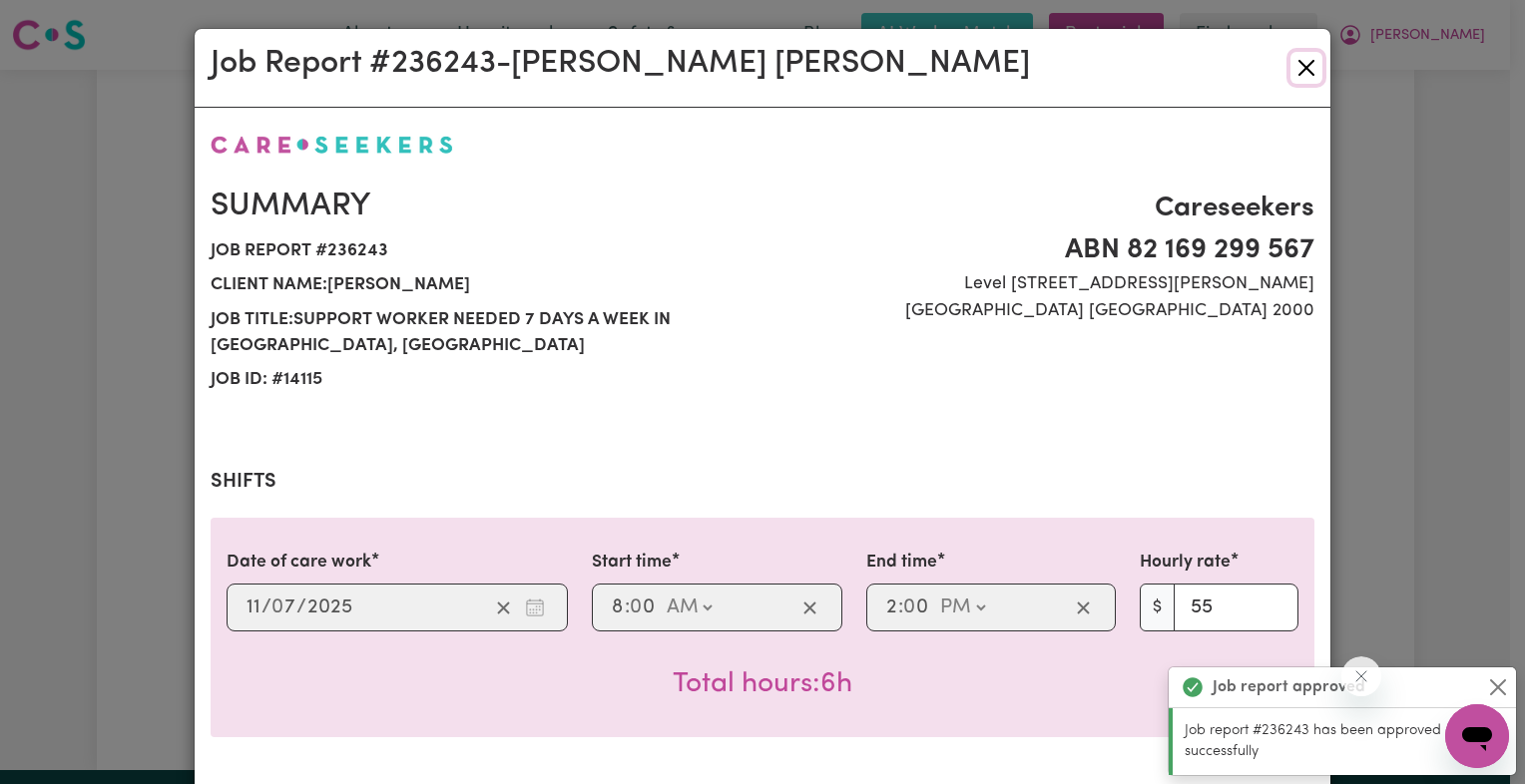 click at bounding box center (1306, 68) 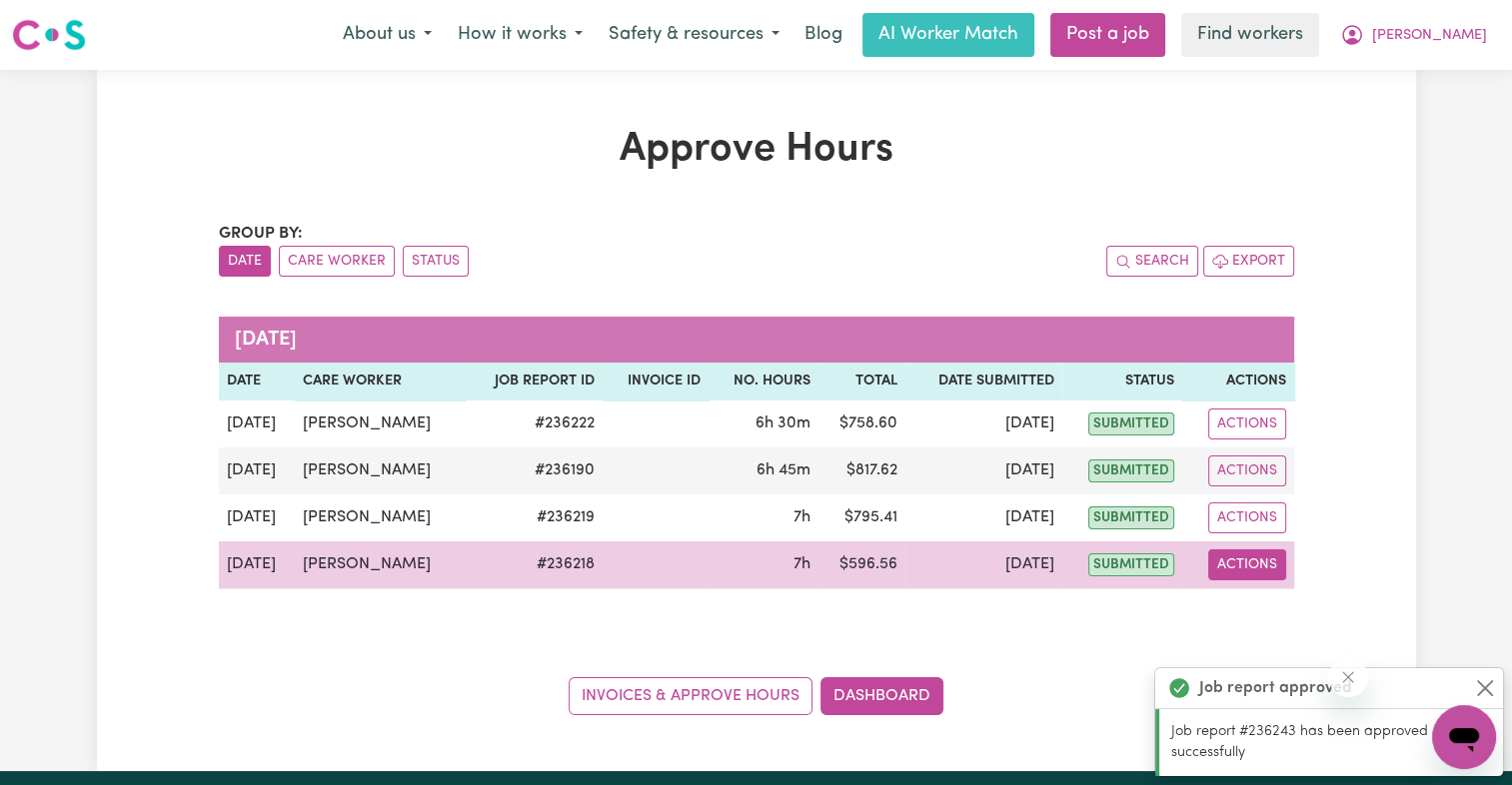 click on "Actions" at bounding box center [1247, 564] 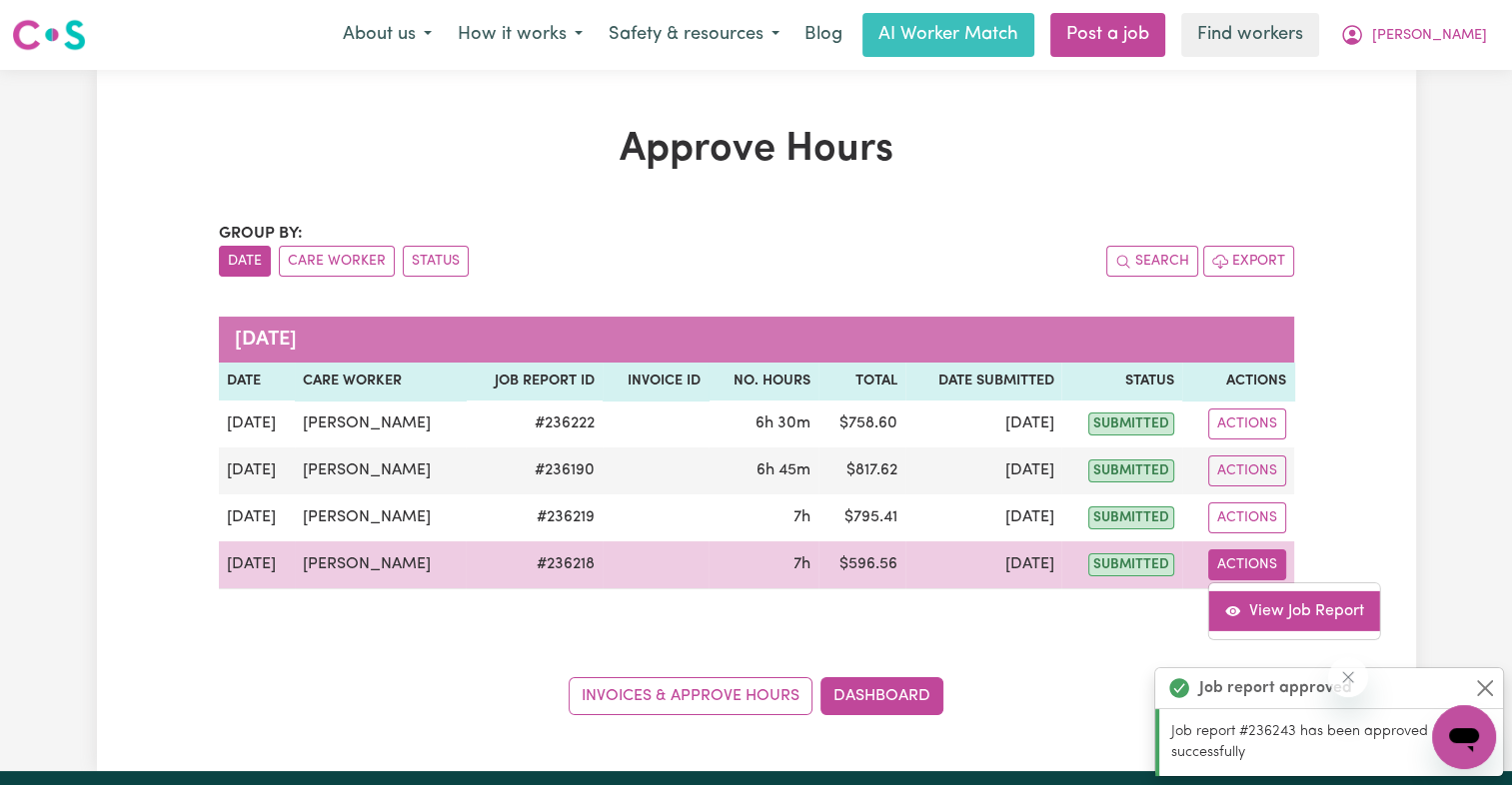 click on "View Job Report" at bounding box center [1294, 610] 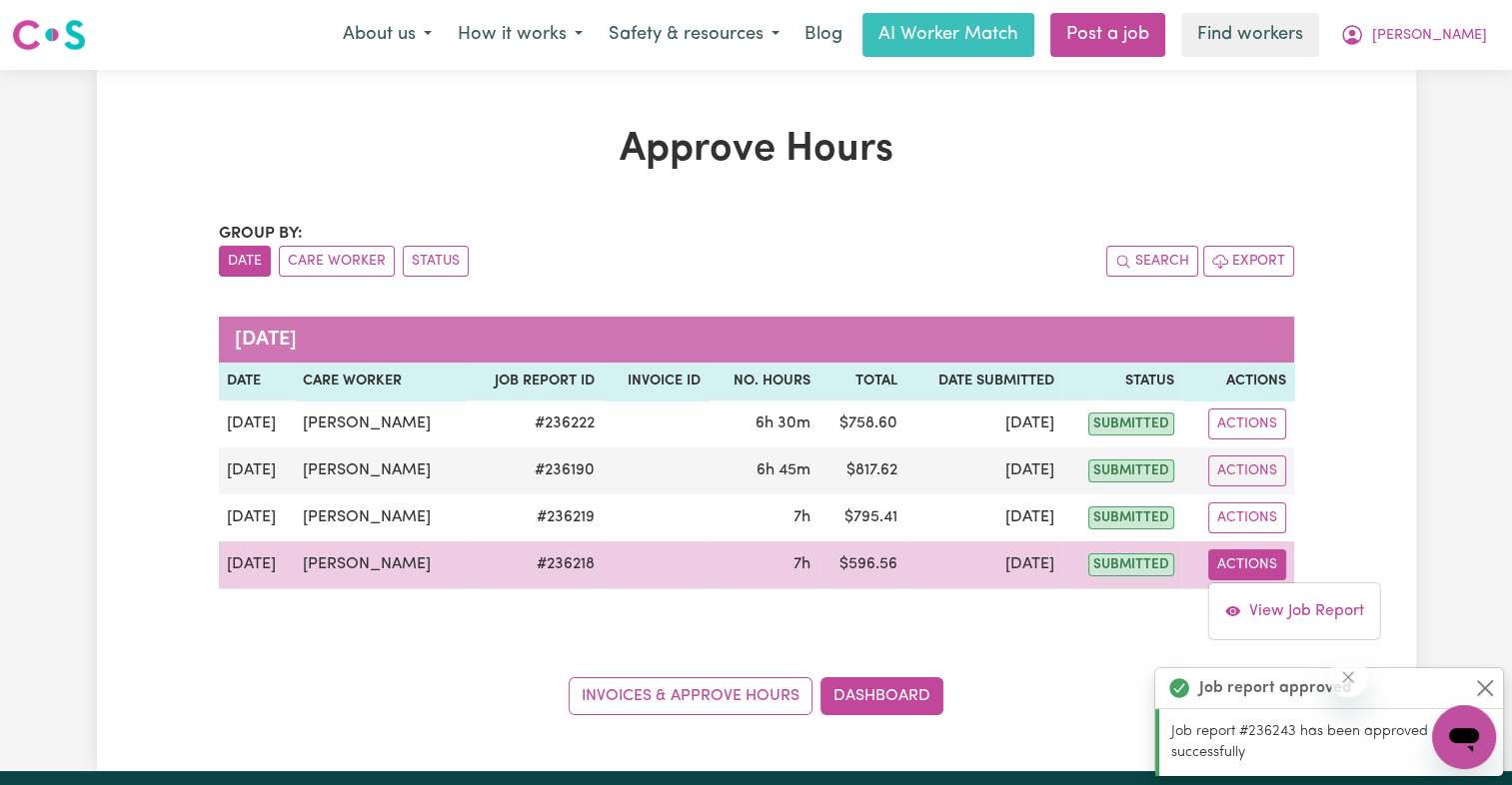 select on "pm" 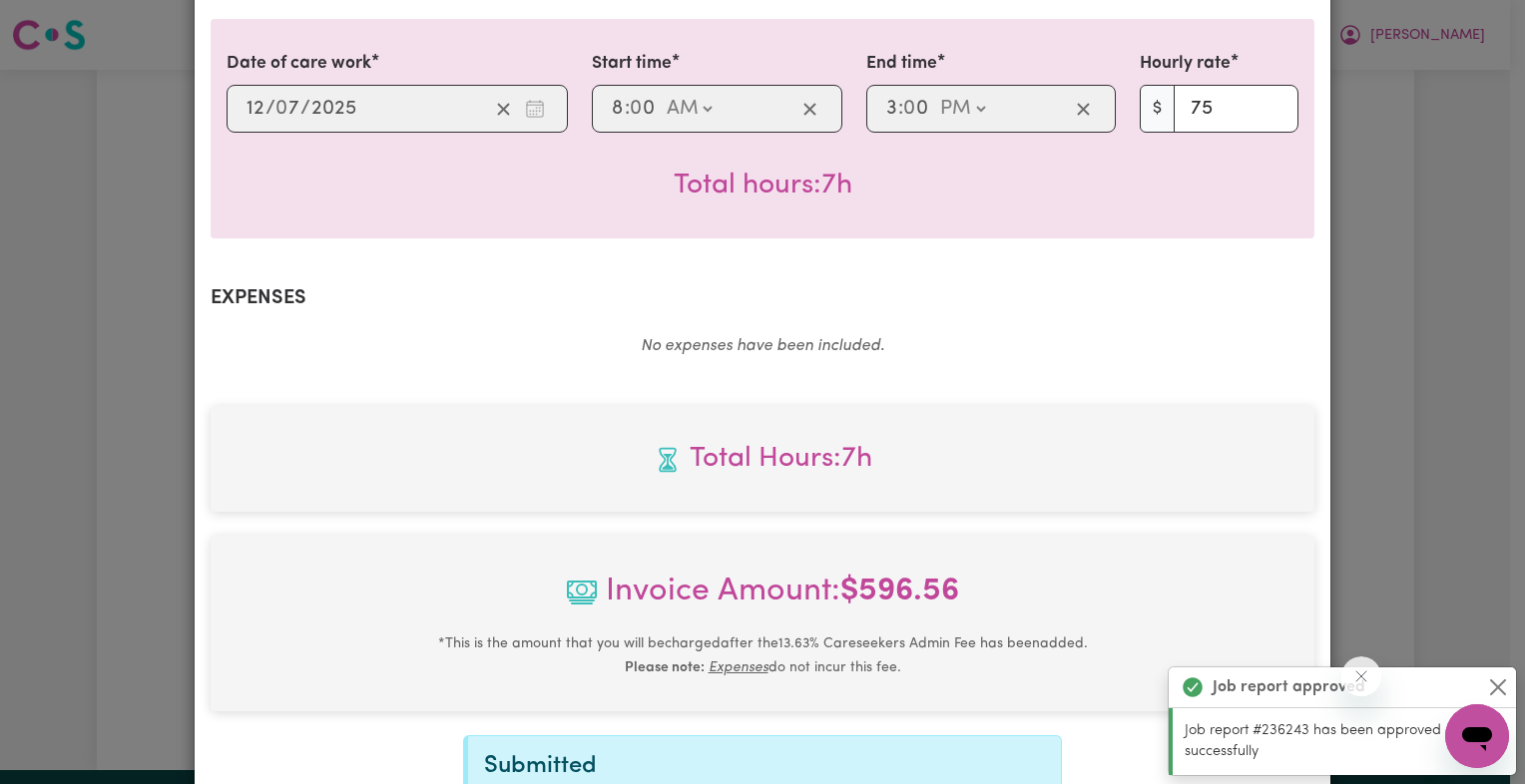 scroll, scrollTop: 779, scrollLeft: 0, axis: vertical 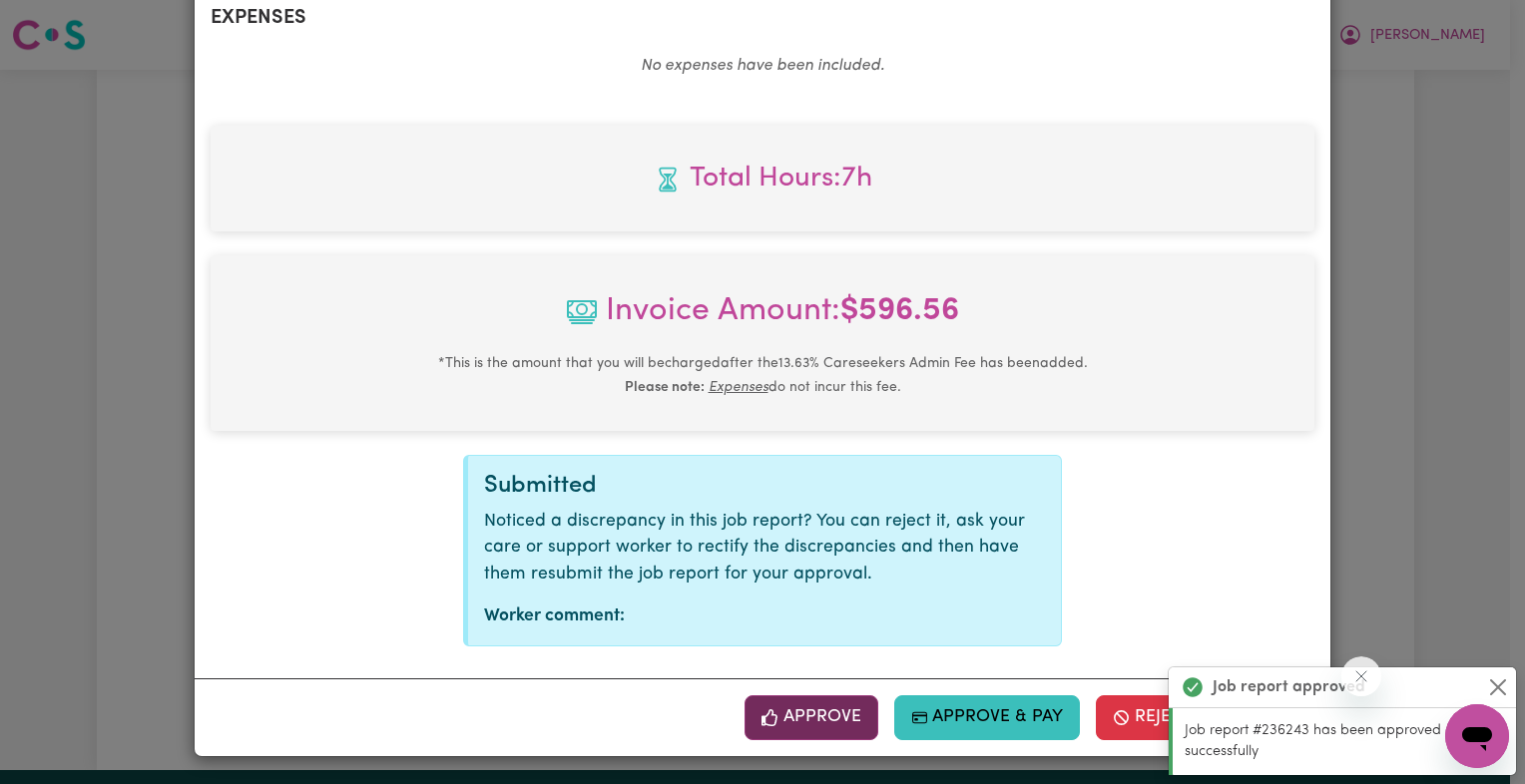 click on "Approve" at bounding box center (811, 717) 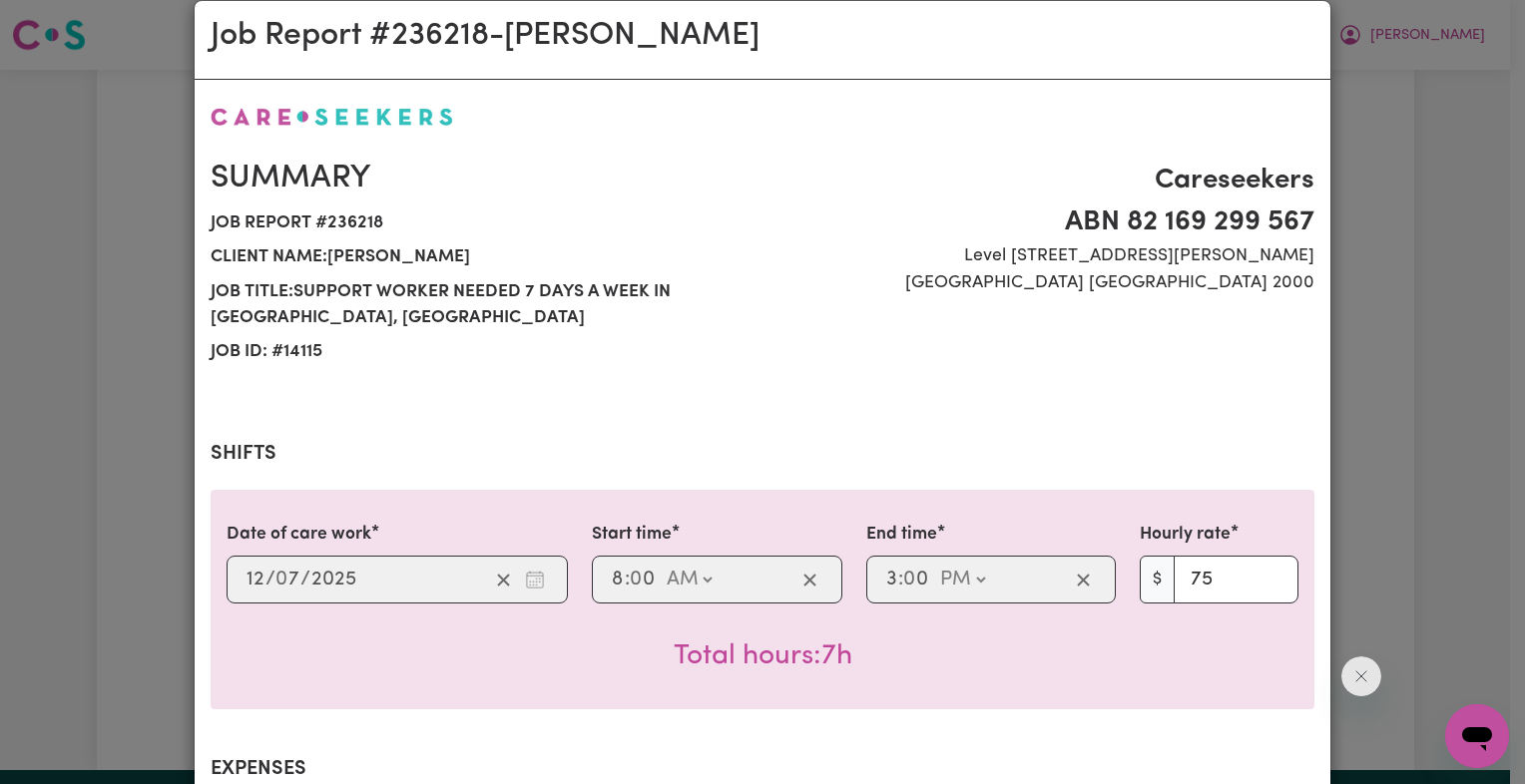 scroll, scrollTop: 0, scrollLeft: 0, axis: both 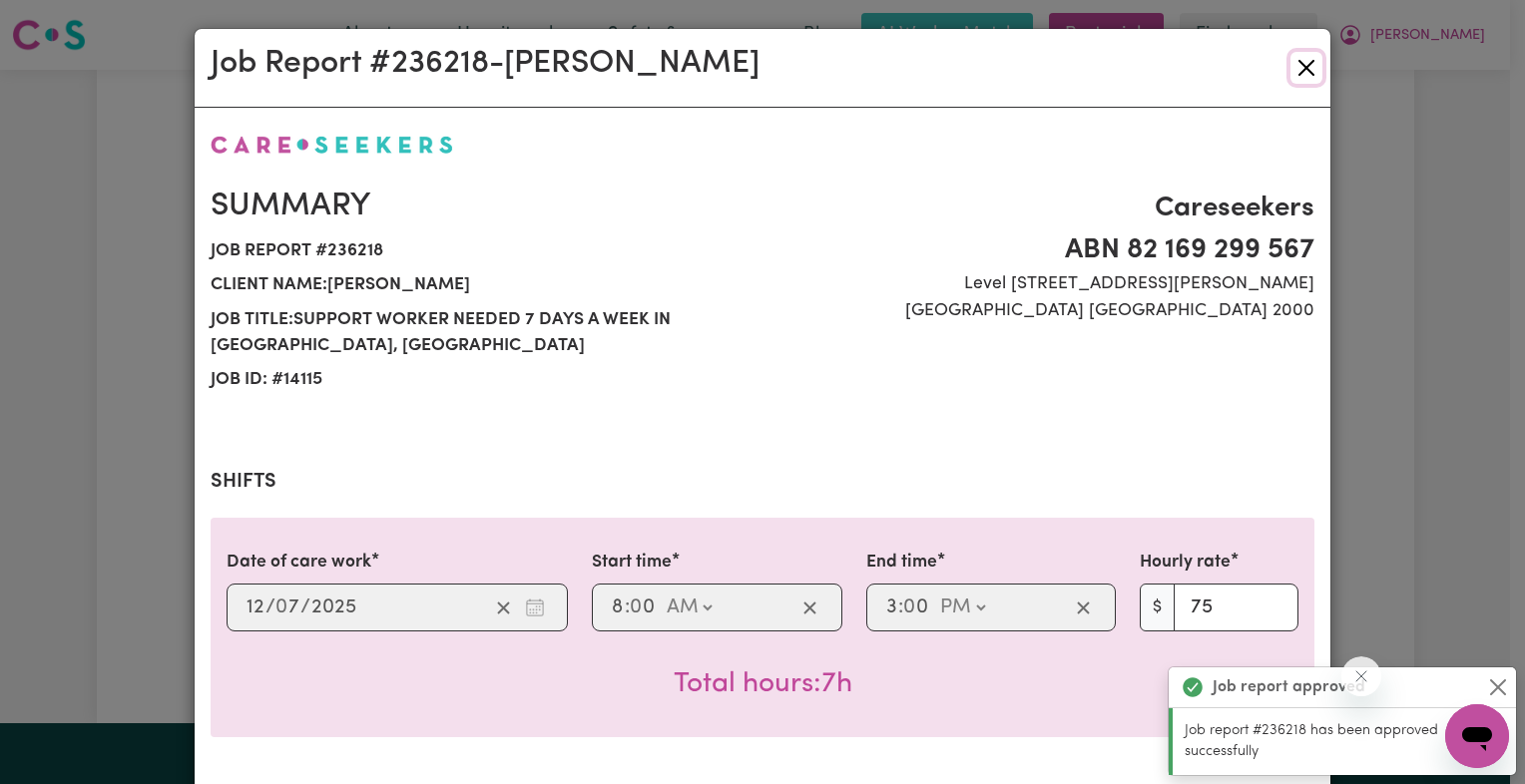 click at bounding box center [1306, 68] 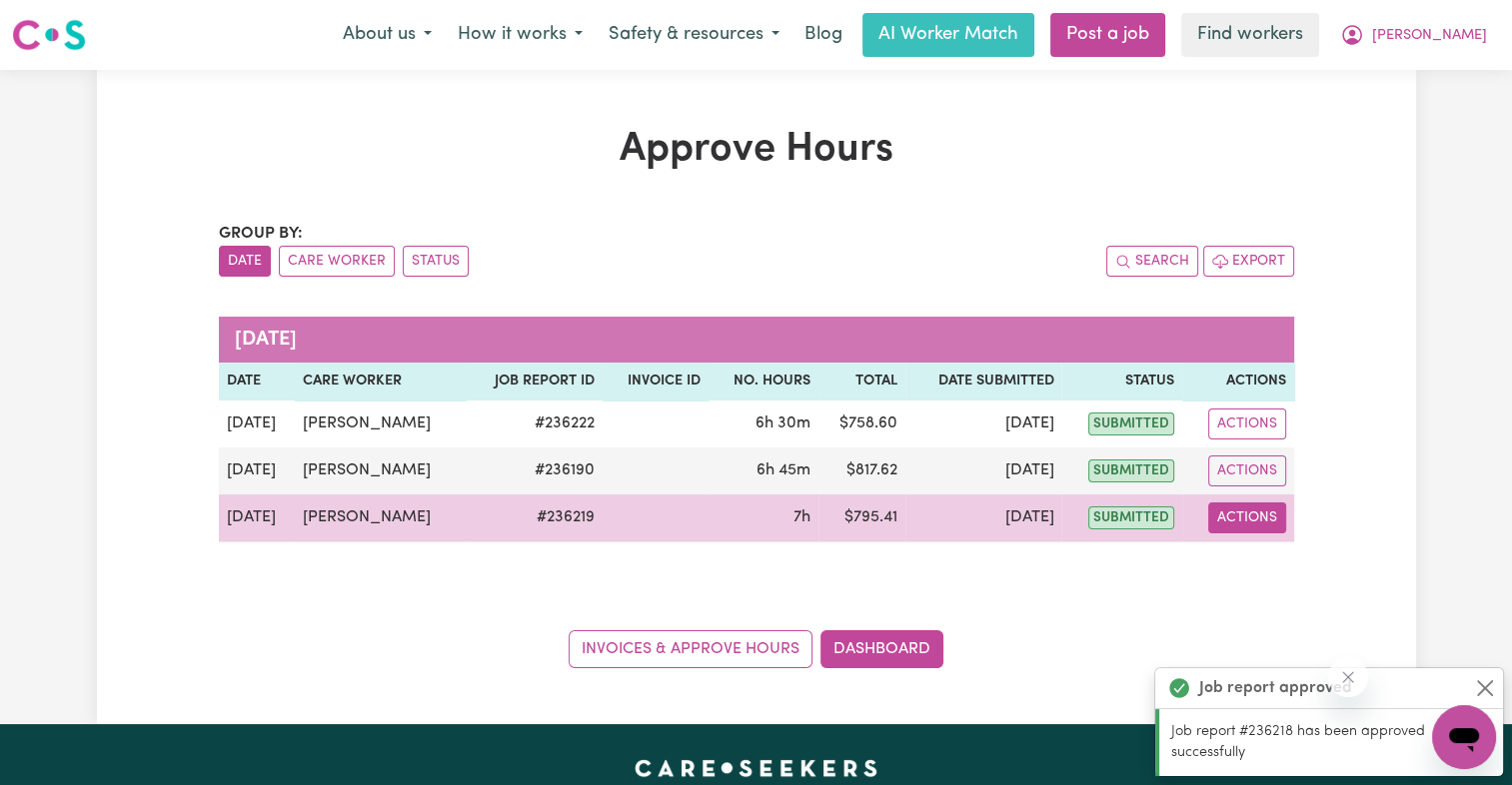 click on "Actions" at bounding box center [1247, 517] 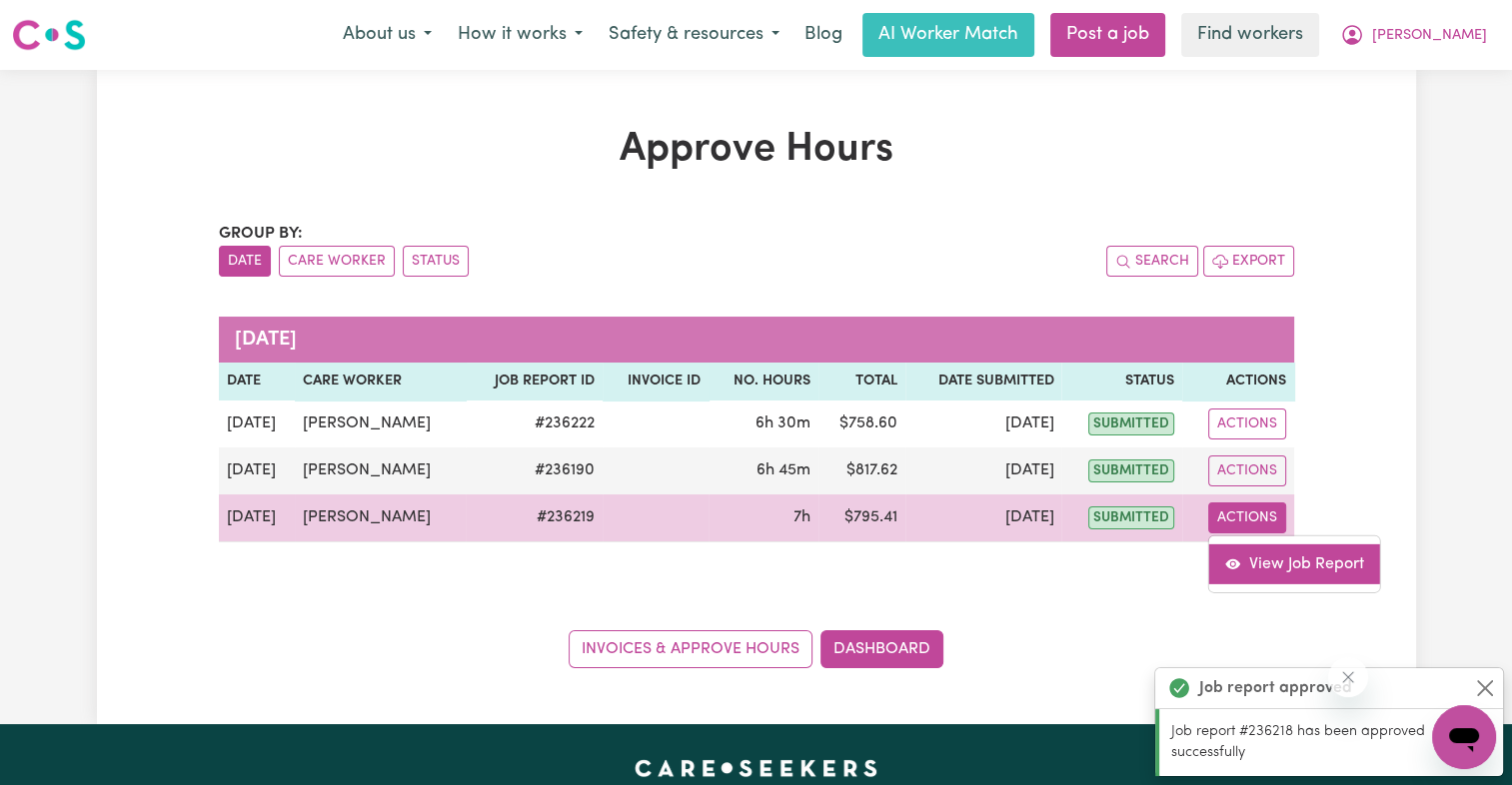 click on "View Job Report" at bounding box center [1294, 563] 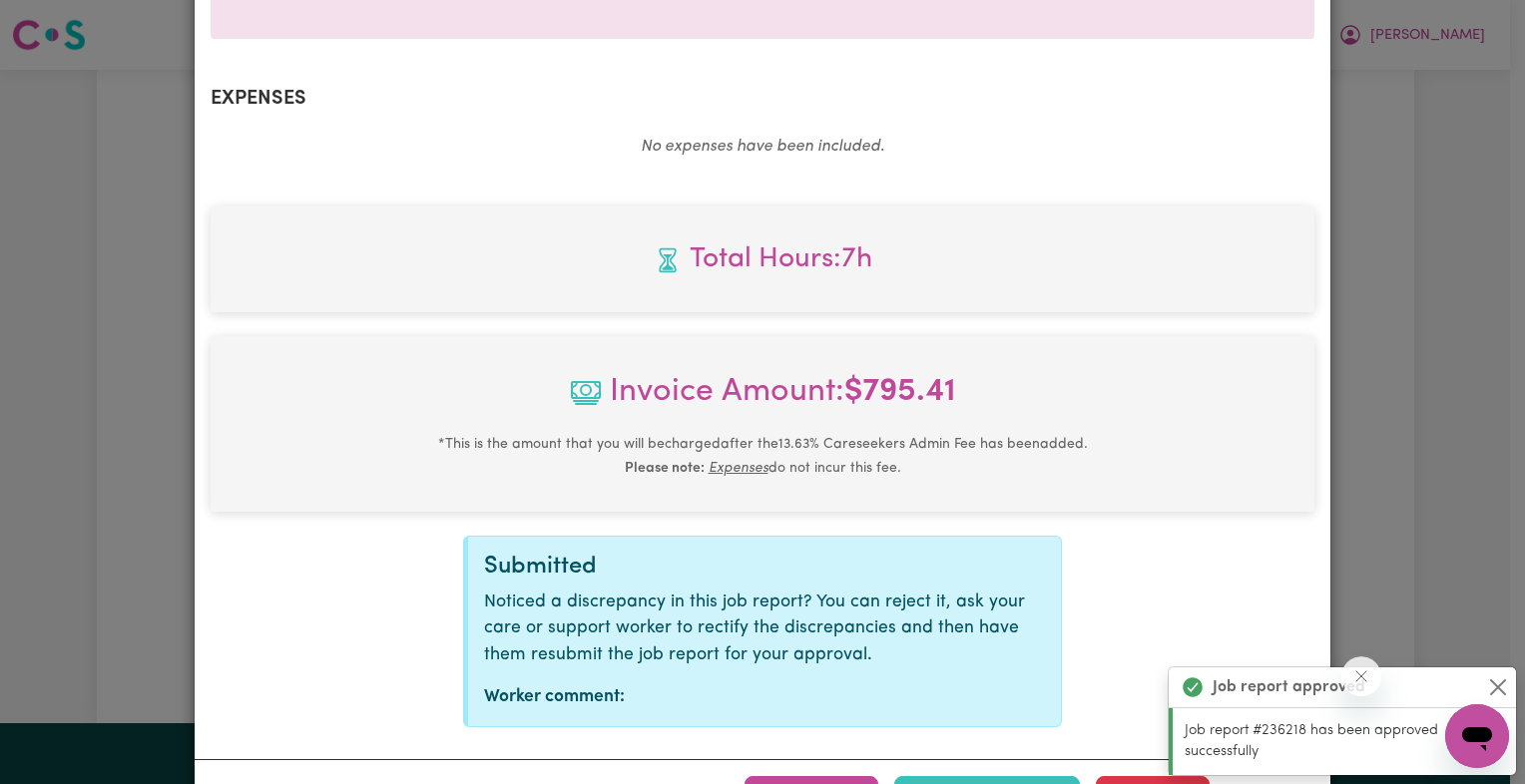 scroll, scrollTop: 779, scrollLeft: 0, axis: vertical 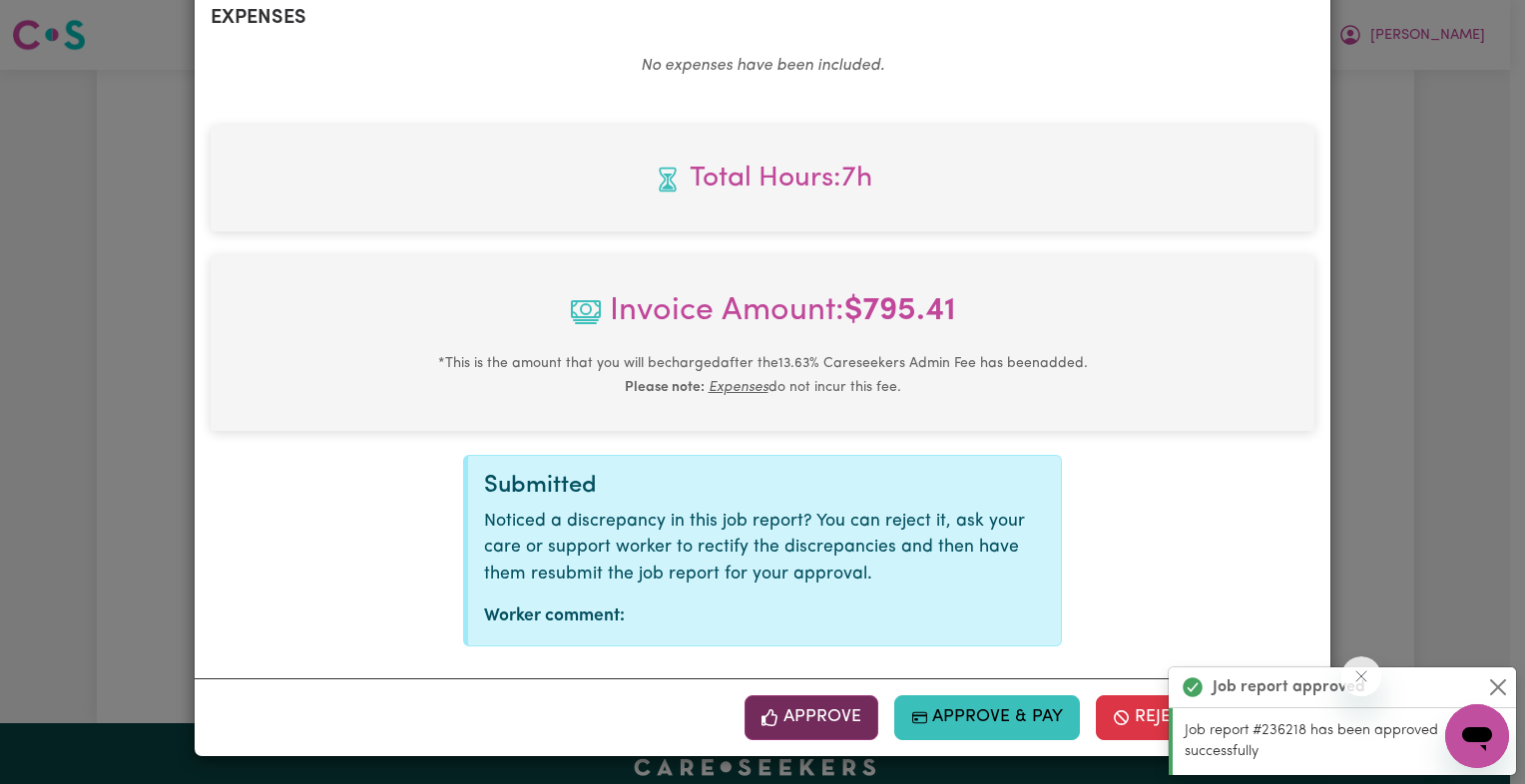 click on "Approve" at bounding box center (811, 717) 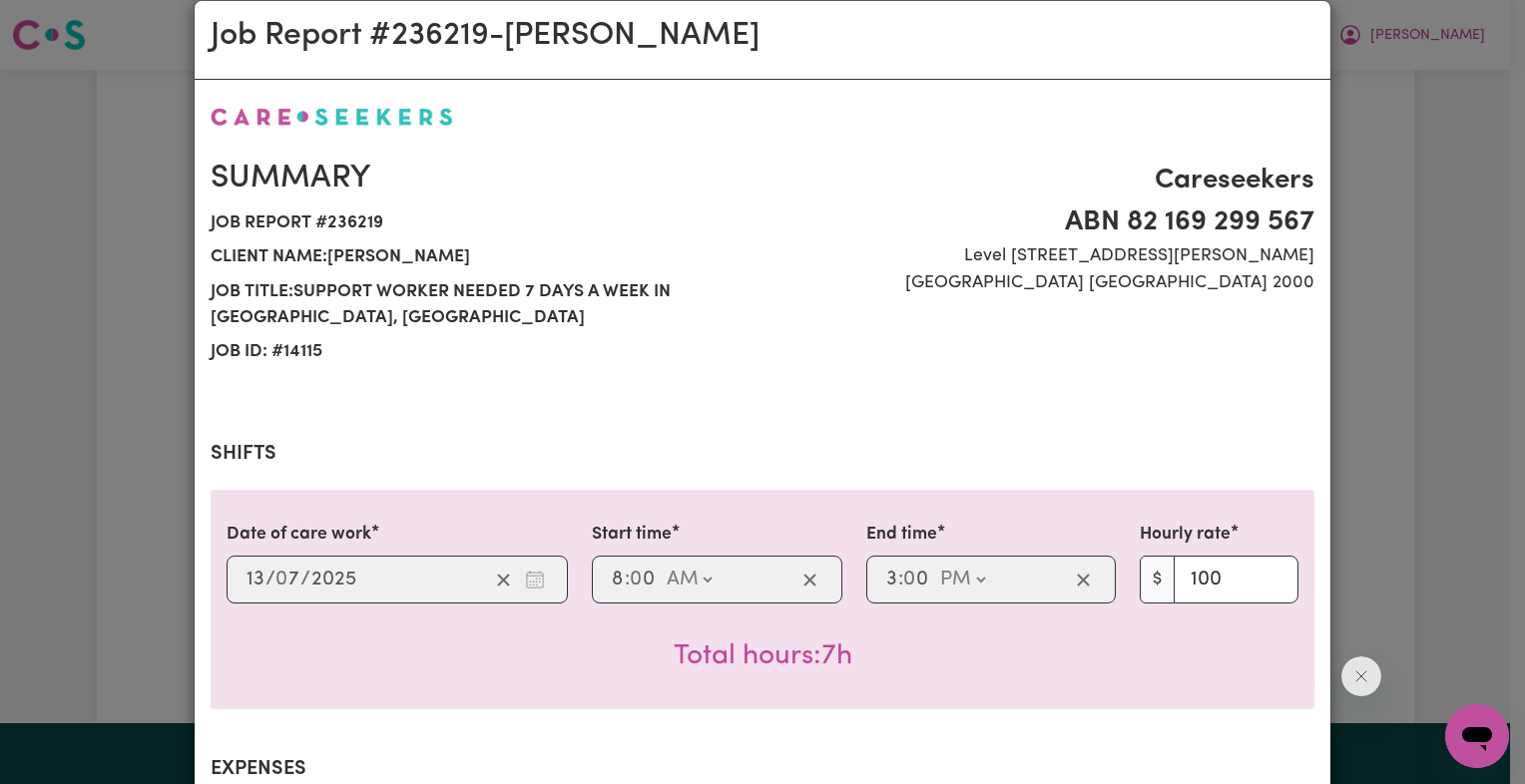 scroll, scrollTop: 0, scrollLeft: 0, axis: both 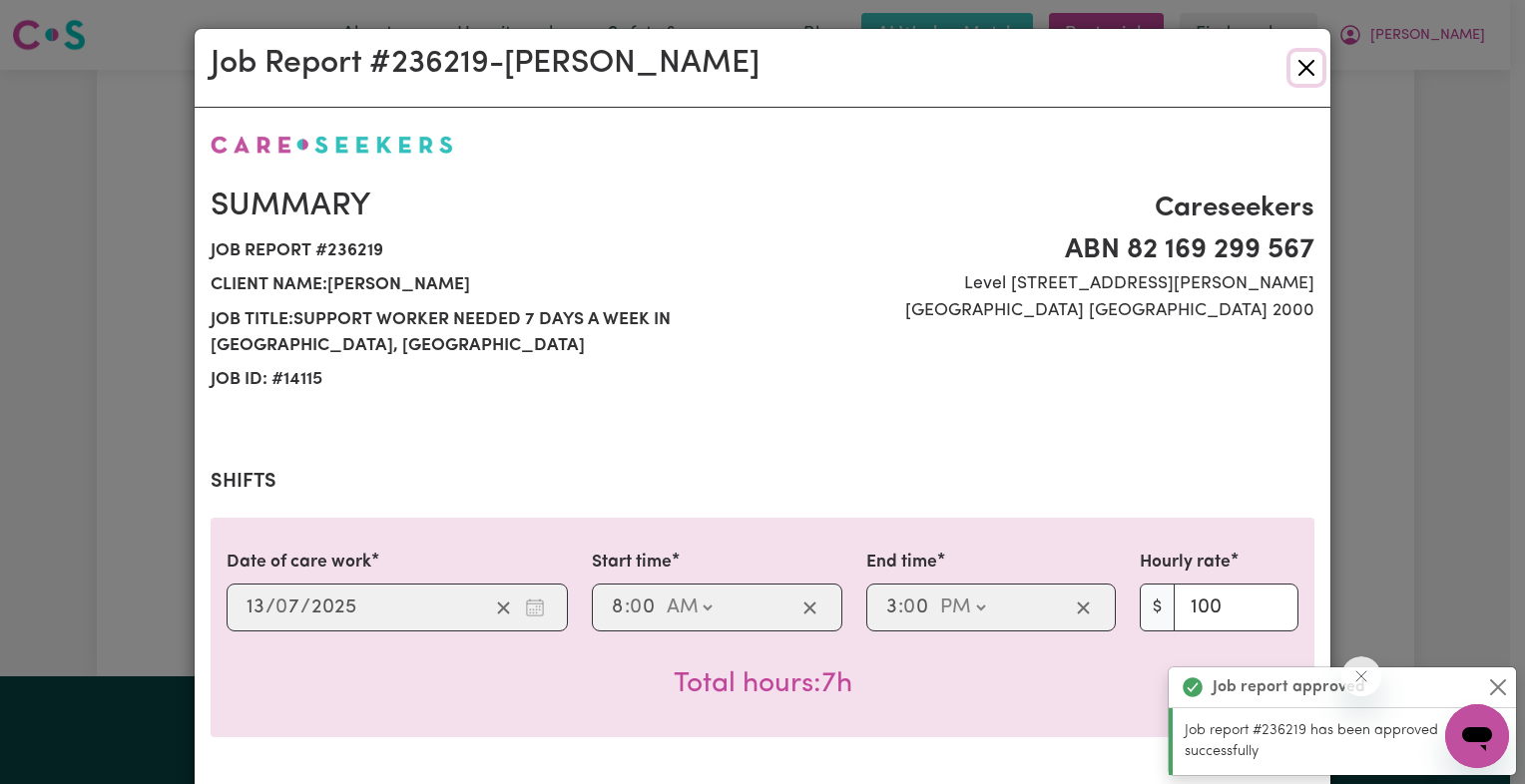 click at bounding box center [1306, 68] 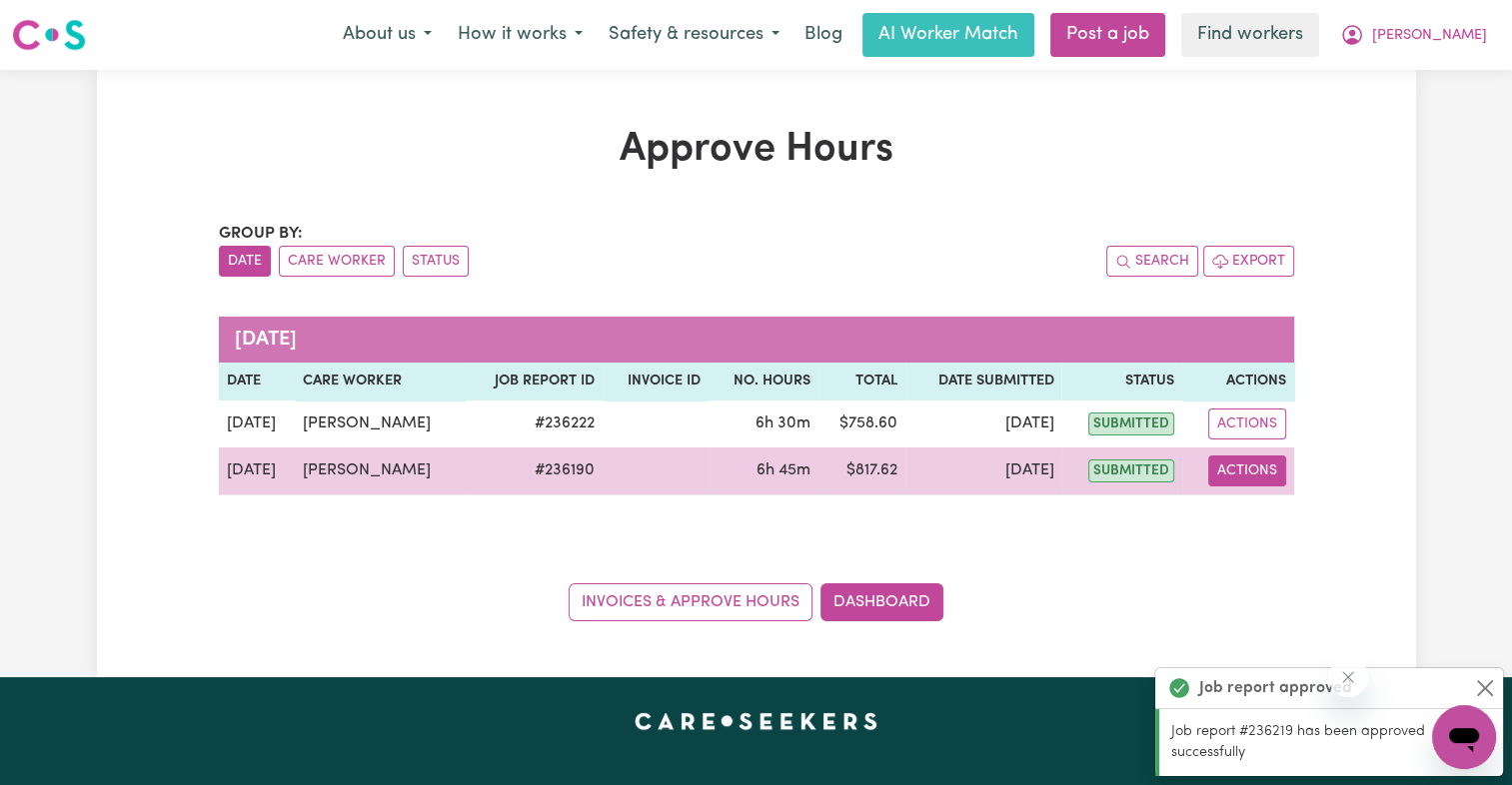 drag, startPoint x: 1265, startPoint y: 456, endPoint x: 1265, endPoint y: 468, distance: 12 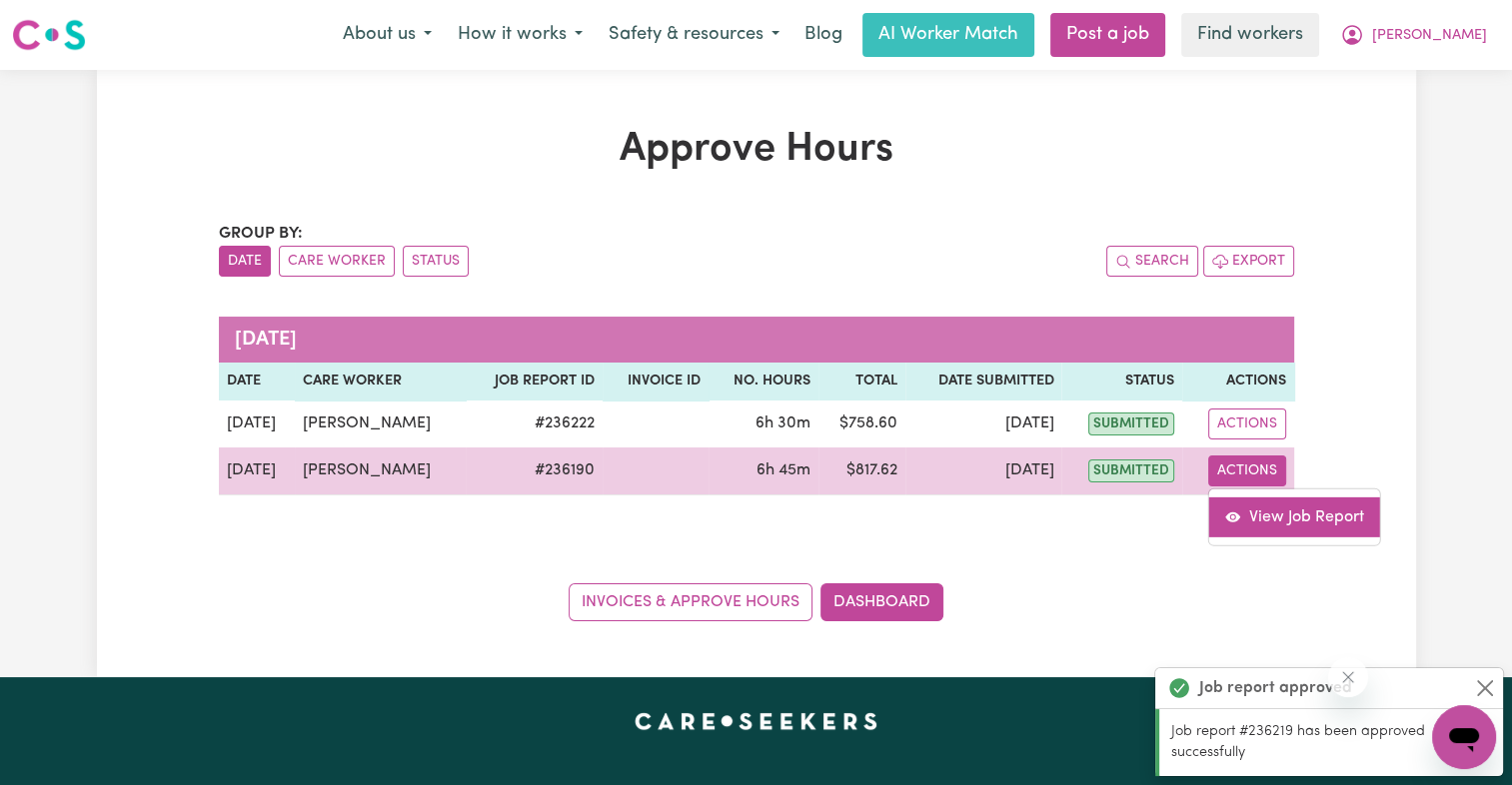 click on "View Job Report" at bounding box center [1294, 516] 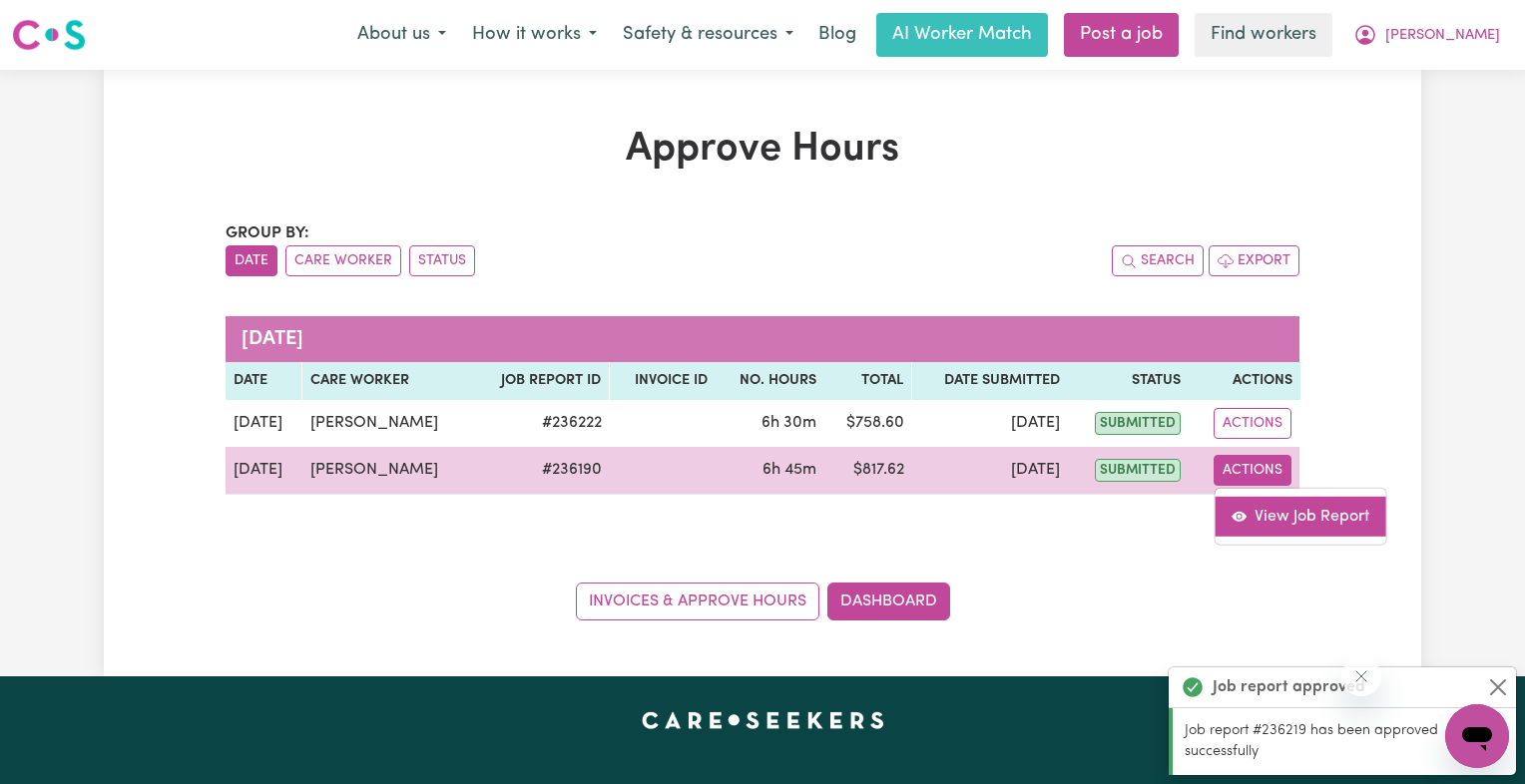 select on "pm" 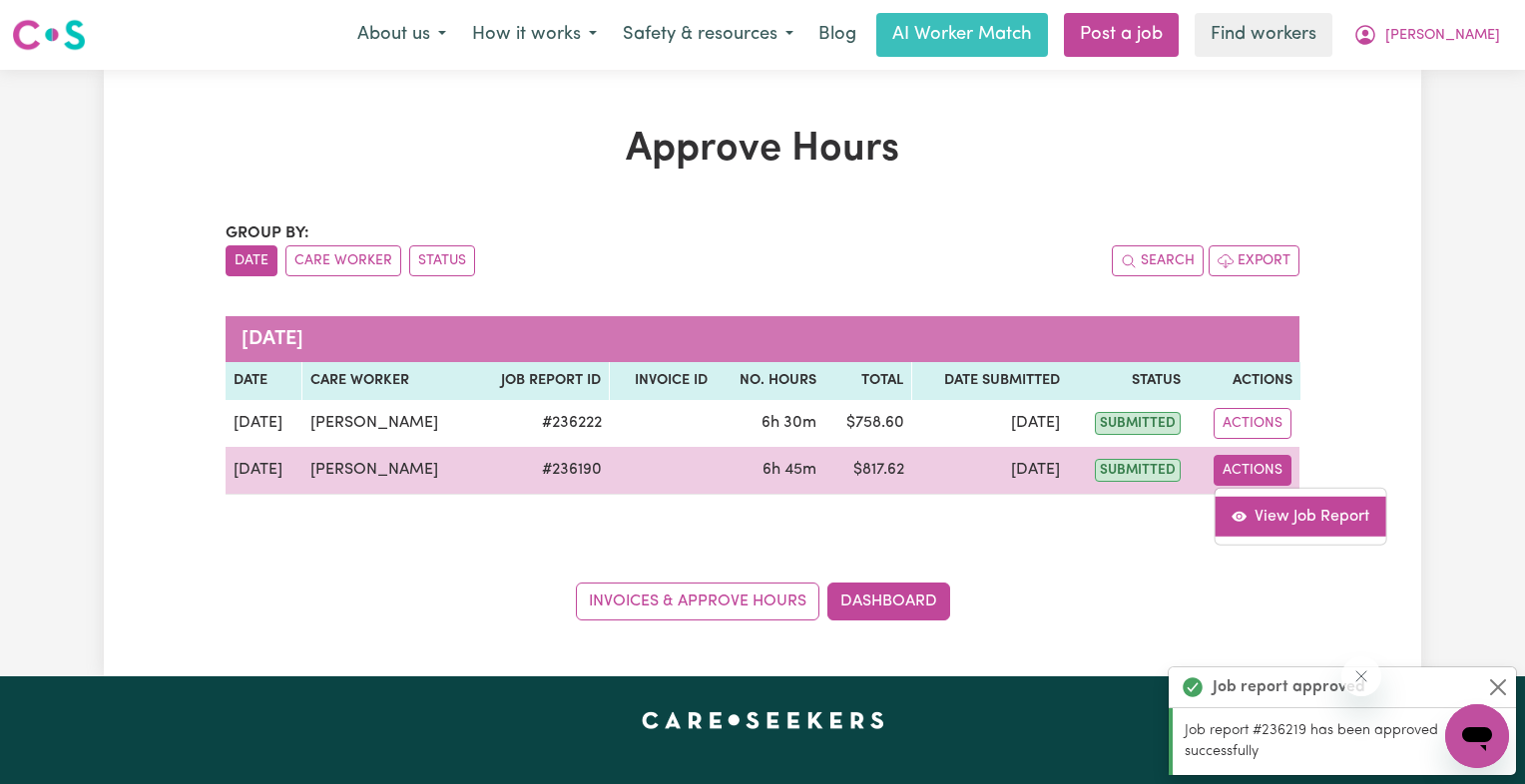 select on "pm" 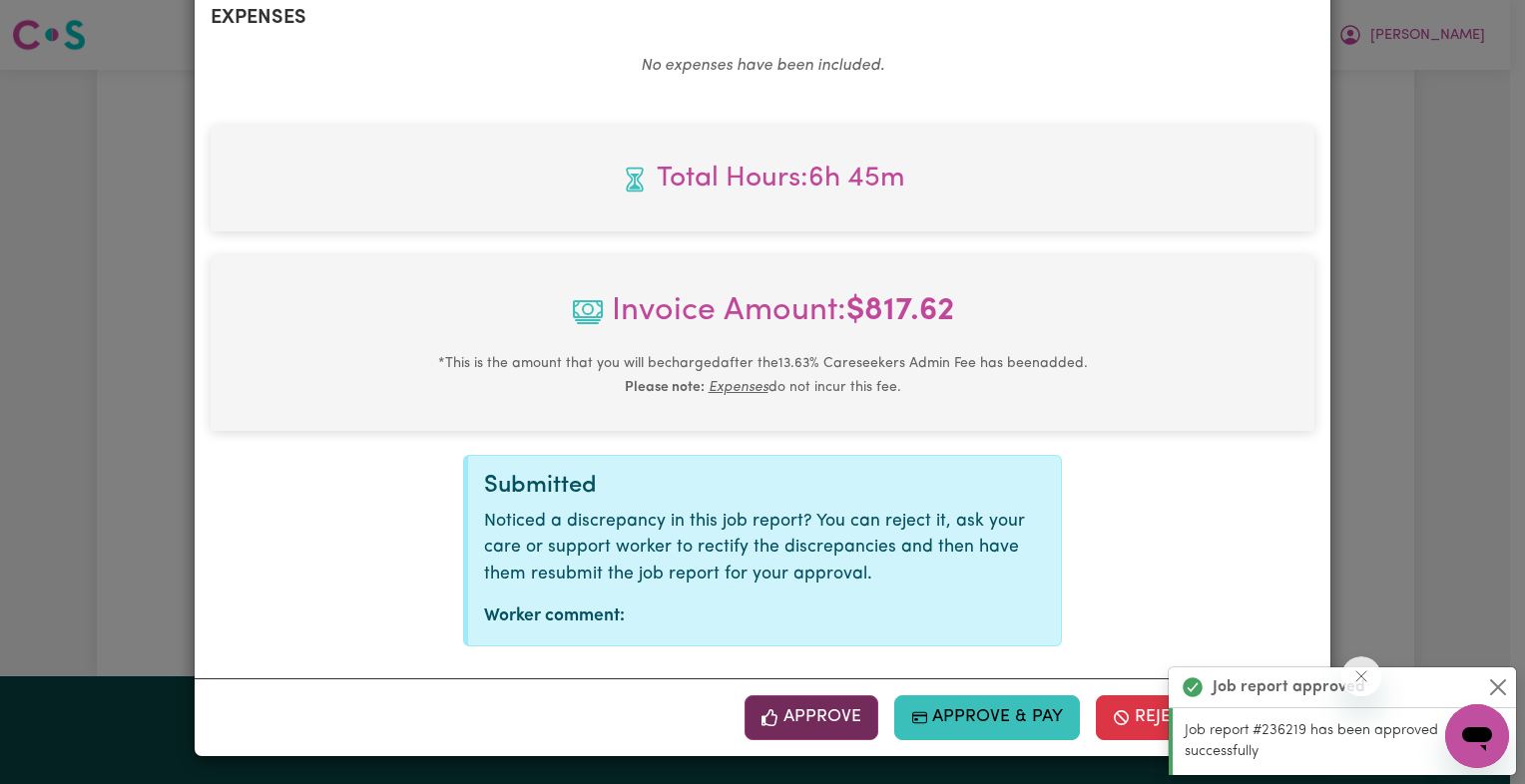 click on "Approve" at bounding box center (811, 717) 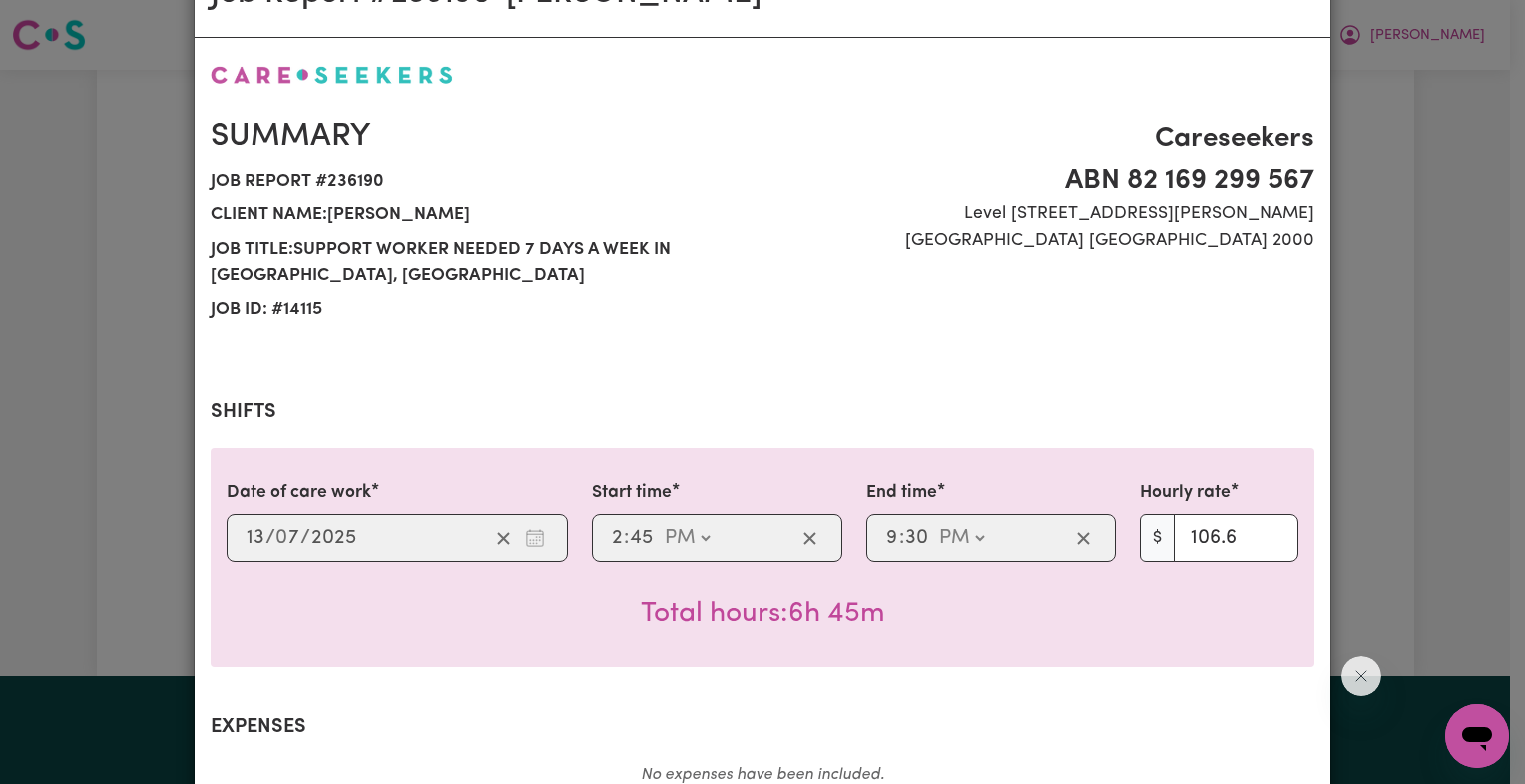 scroll, scrollTop: 0, scrollLeft: 0, axis: both 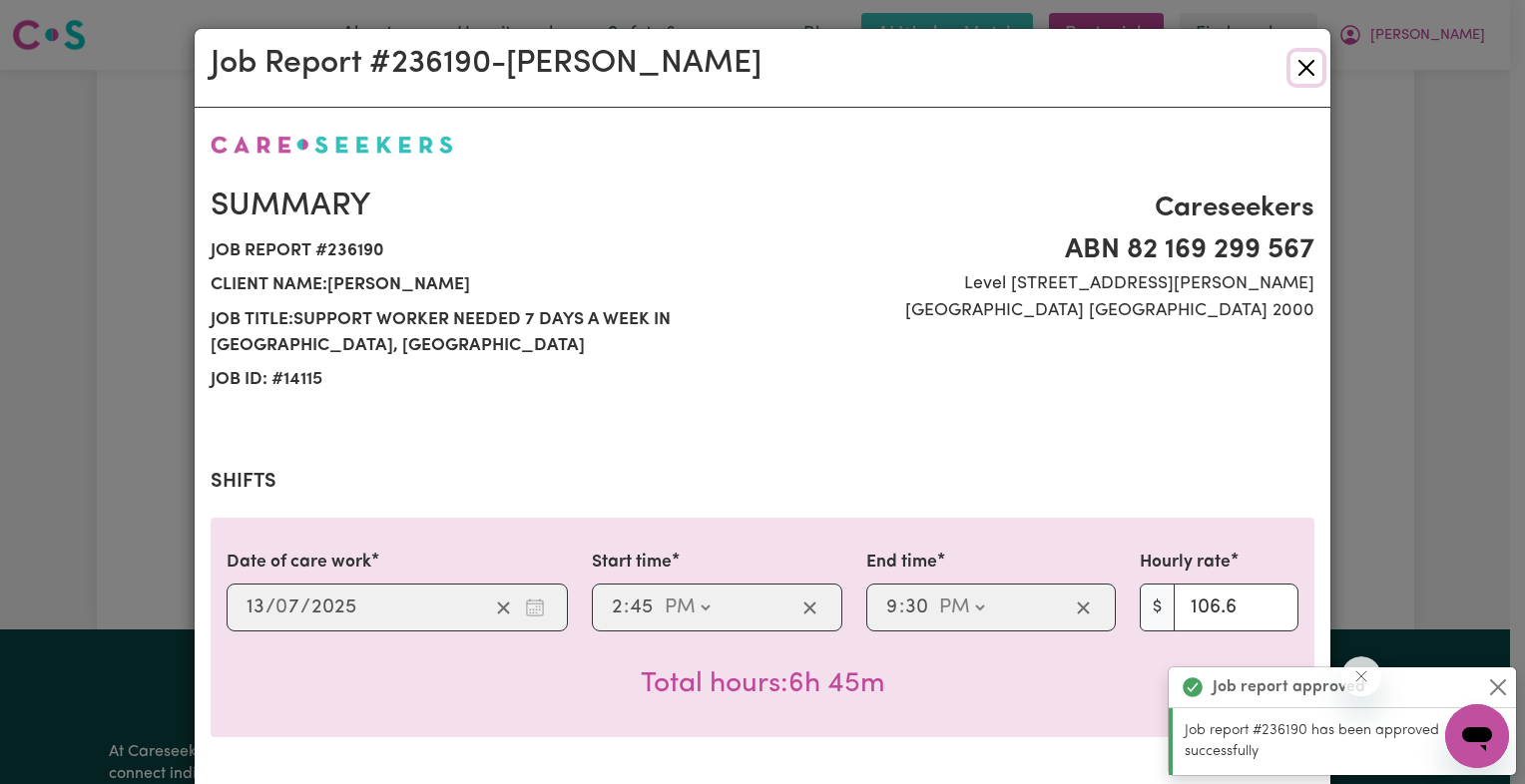click at bounding box center [1306, 68] 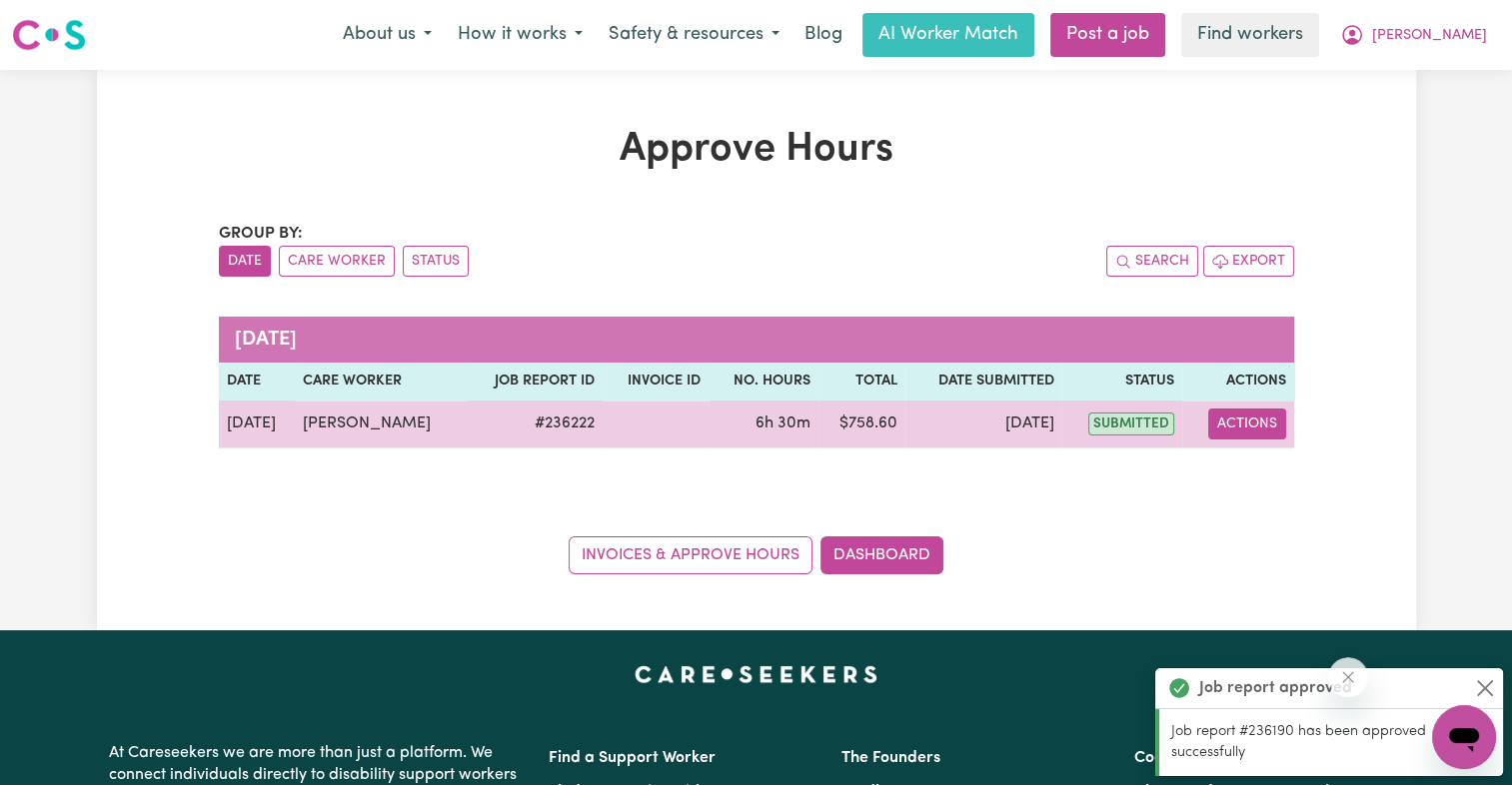 click on "Actions" at bounding box center (1247, 423) 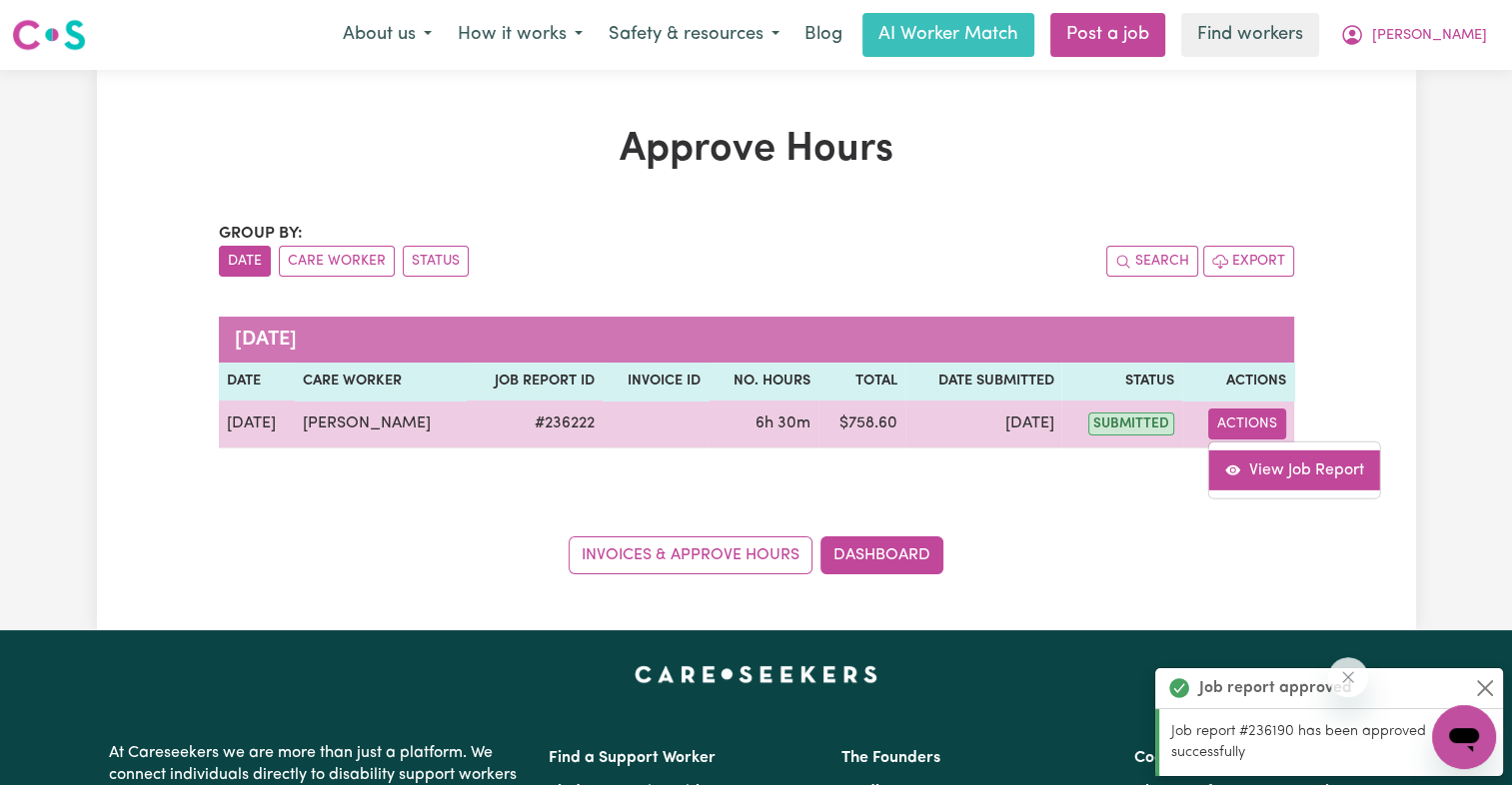 click on "View Job Report" at bounding box center [1294, 469] 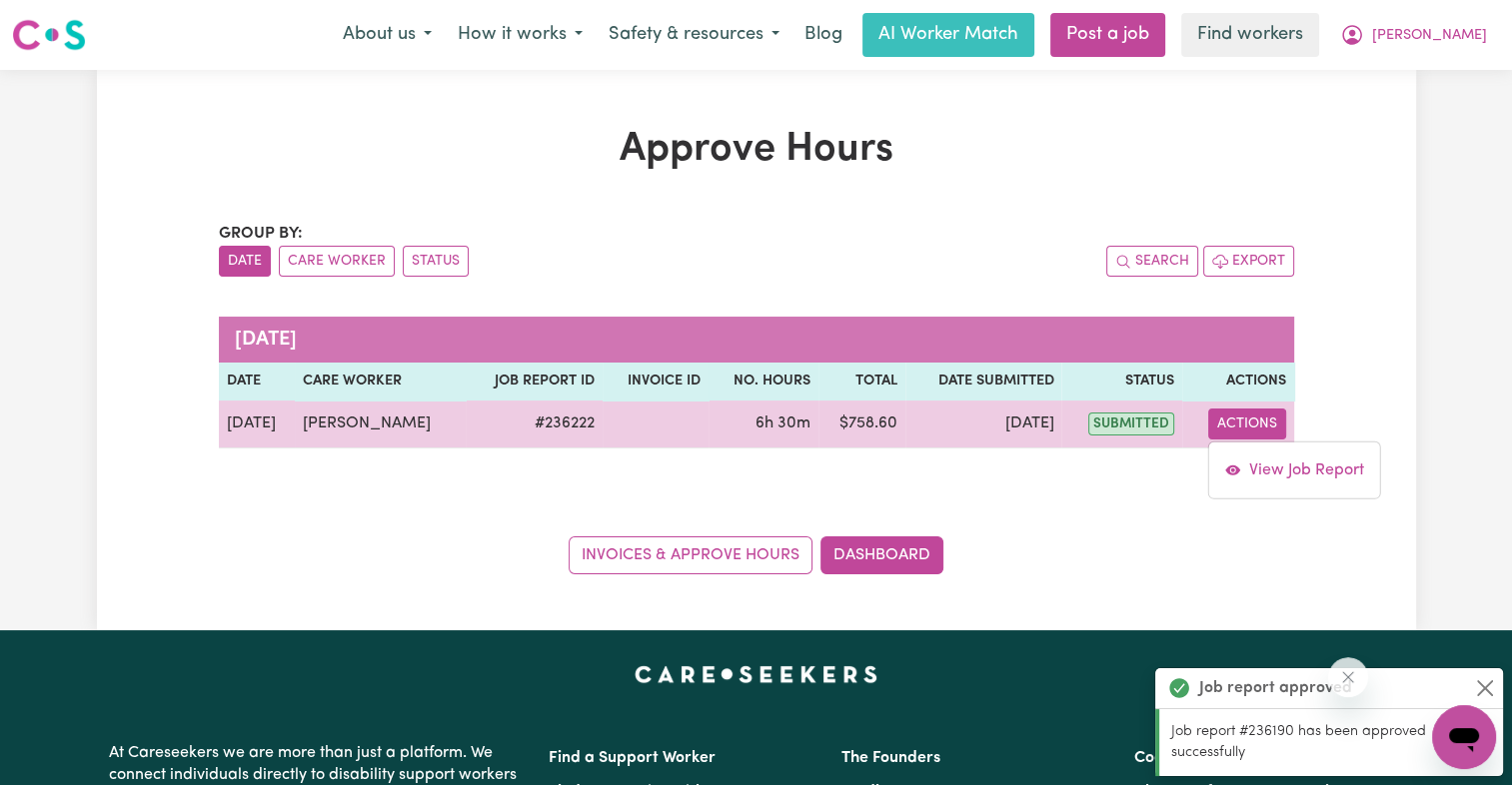 select on "pm" 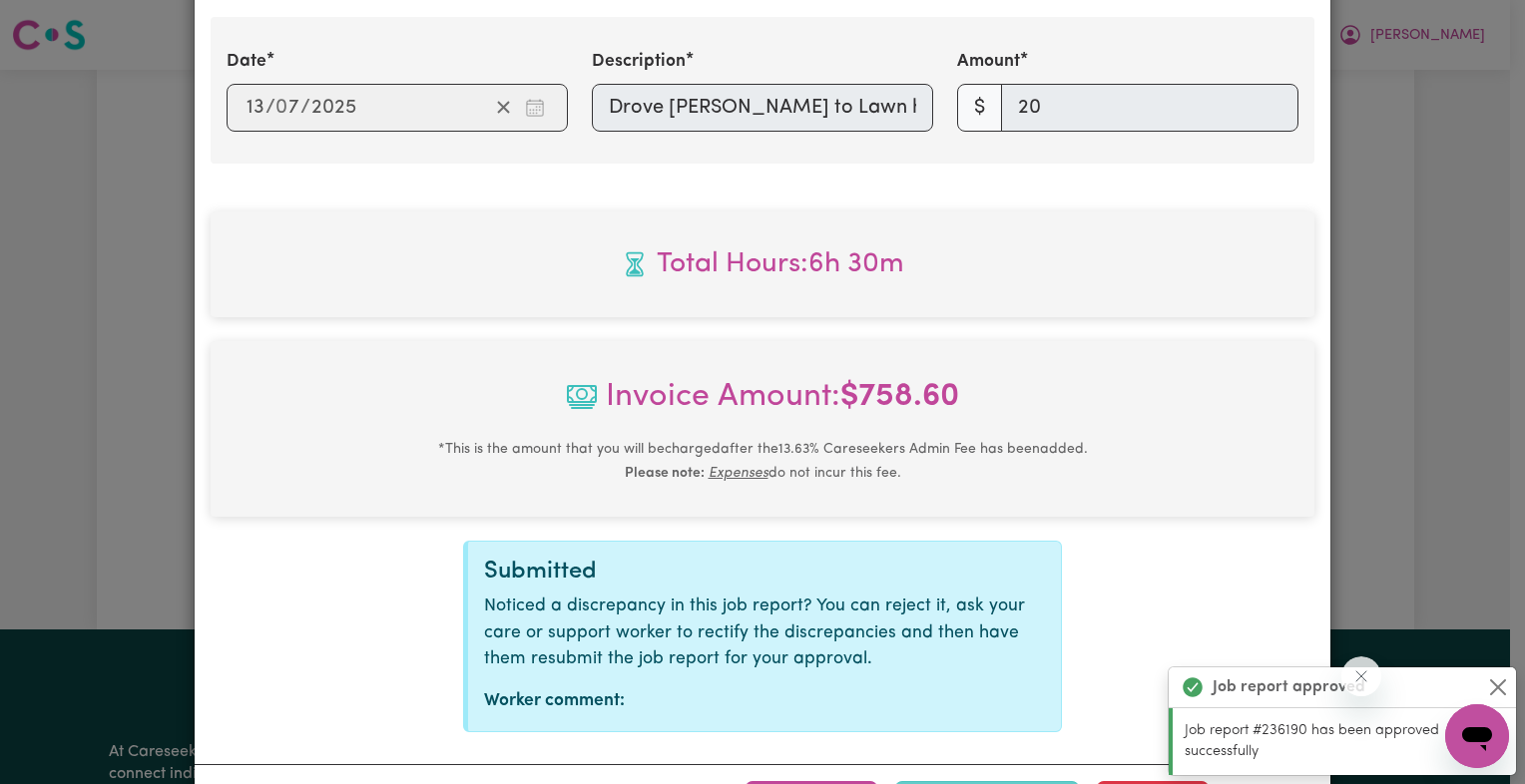 scroll, scrollTop: 902, scrollLeft: 0, axis: vertical 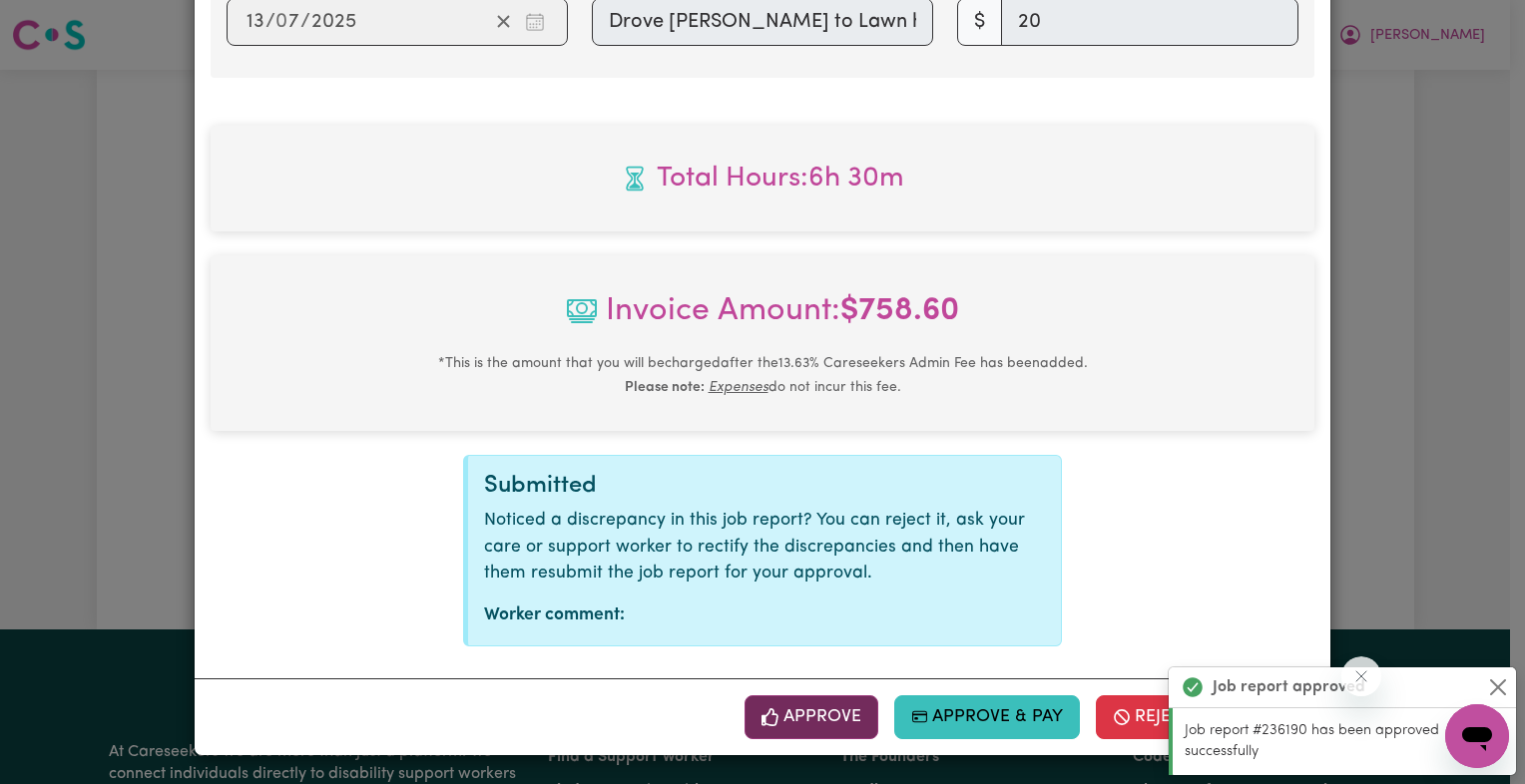 click on "Approve" at bounding box center (811, 717) 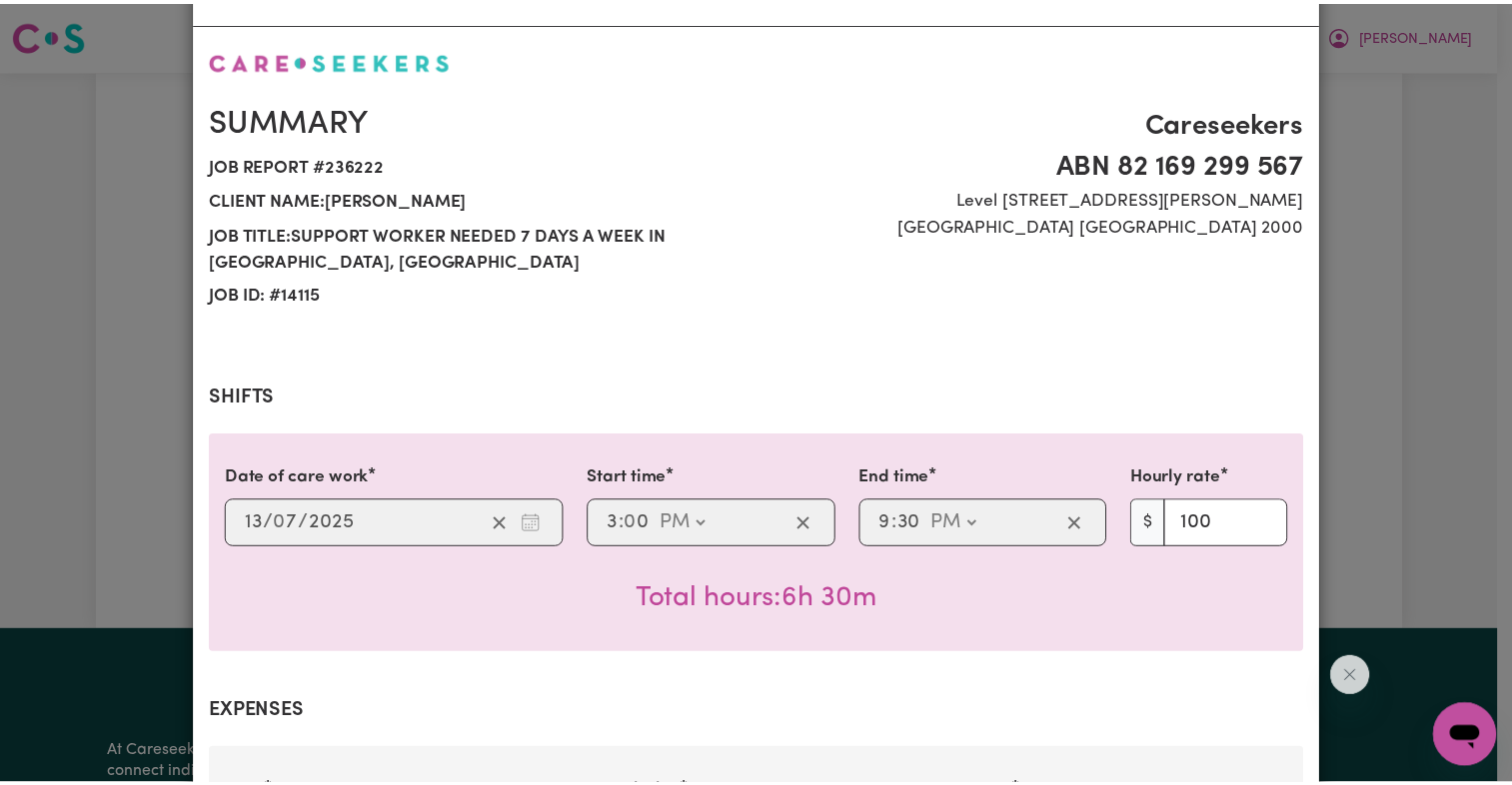 scroll, scrollTop: 0, scrollLeft: 0, axis: both 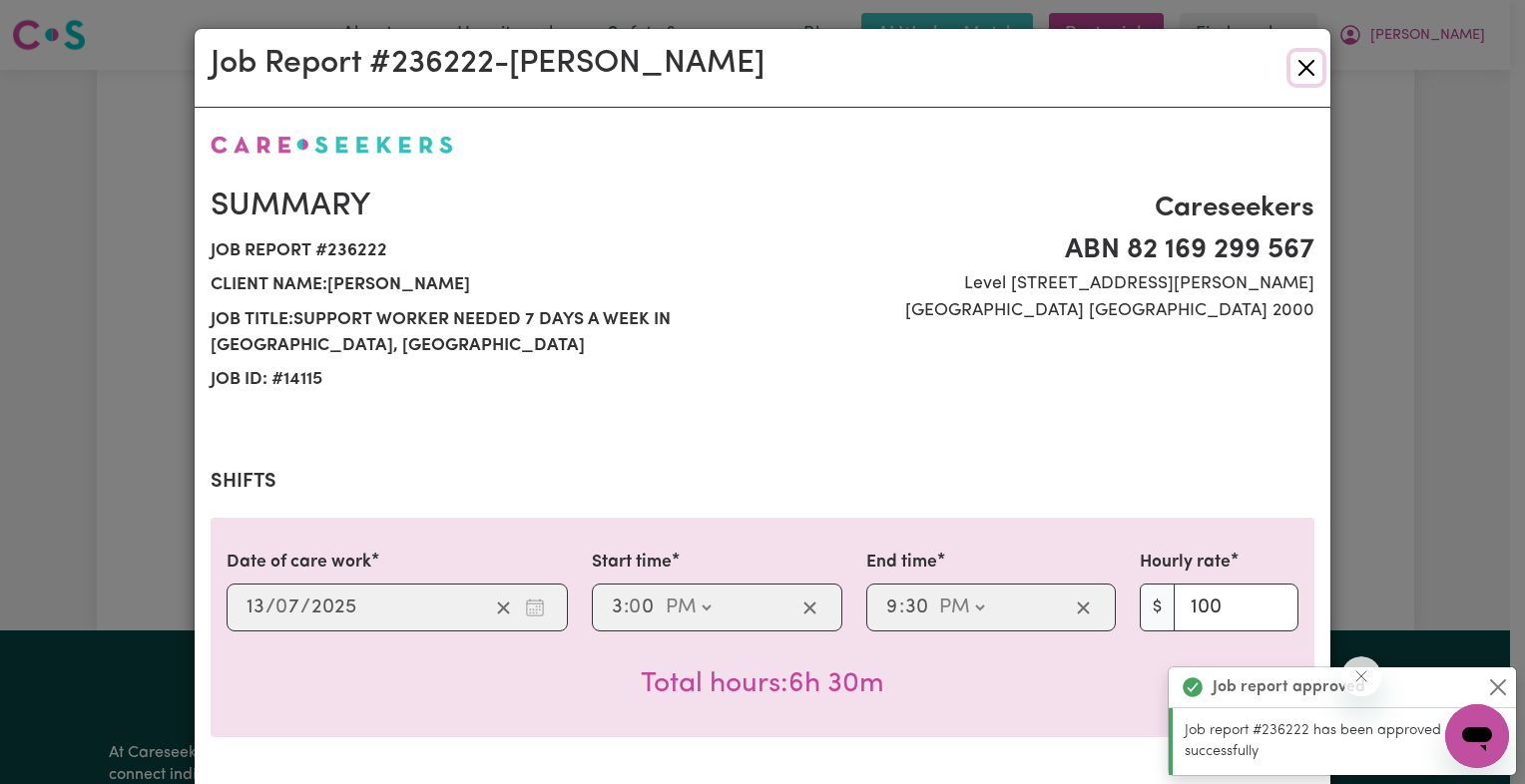 click at bounding box center [1306, 68] 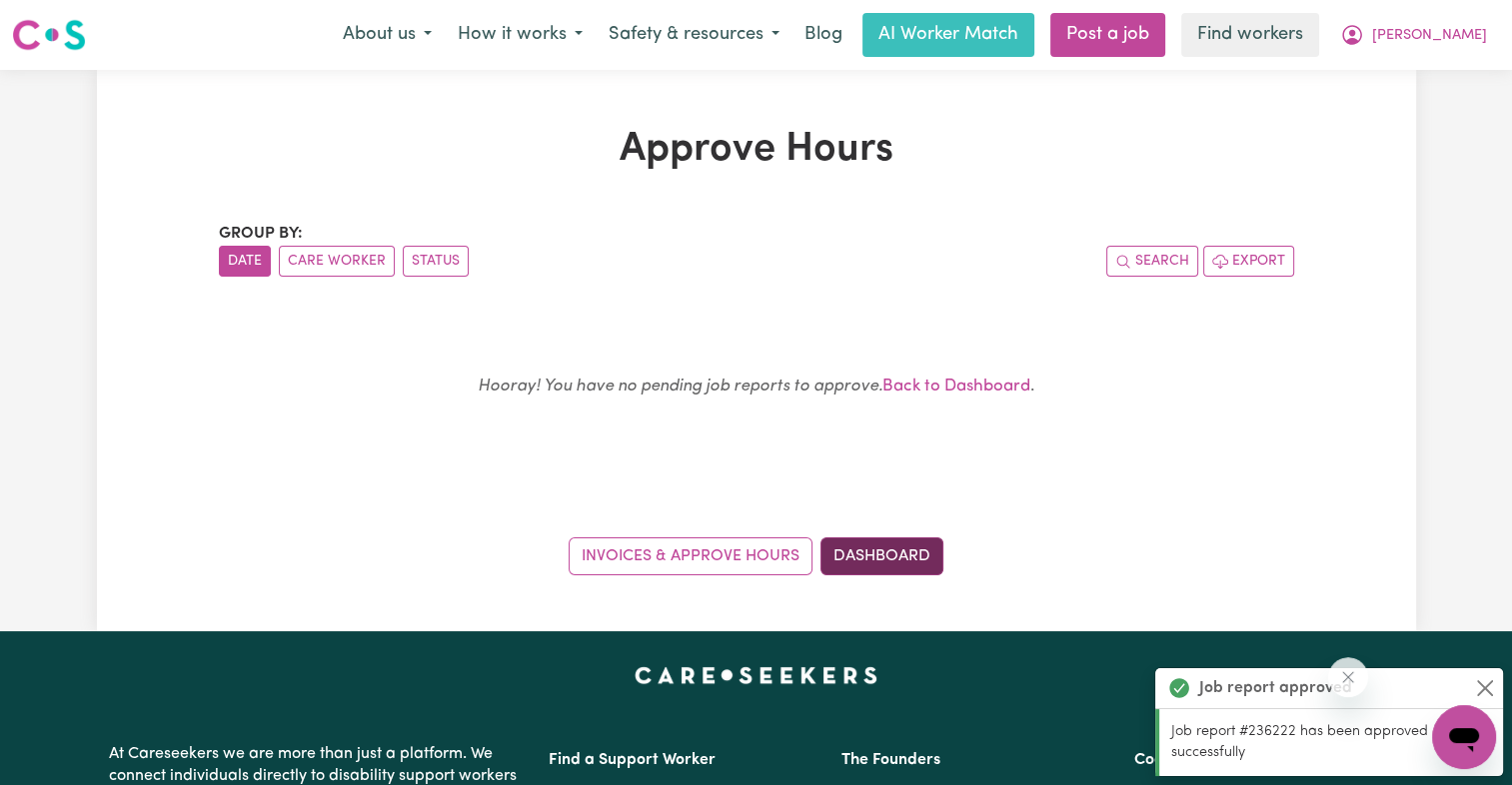 click on "Dashboard" at bounding box center [881, 556] 